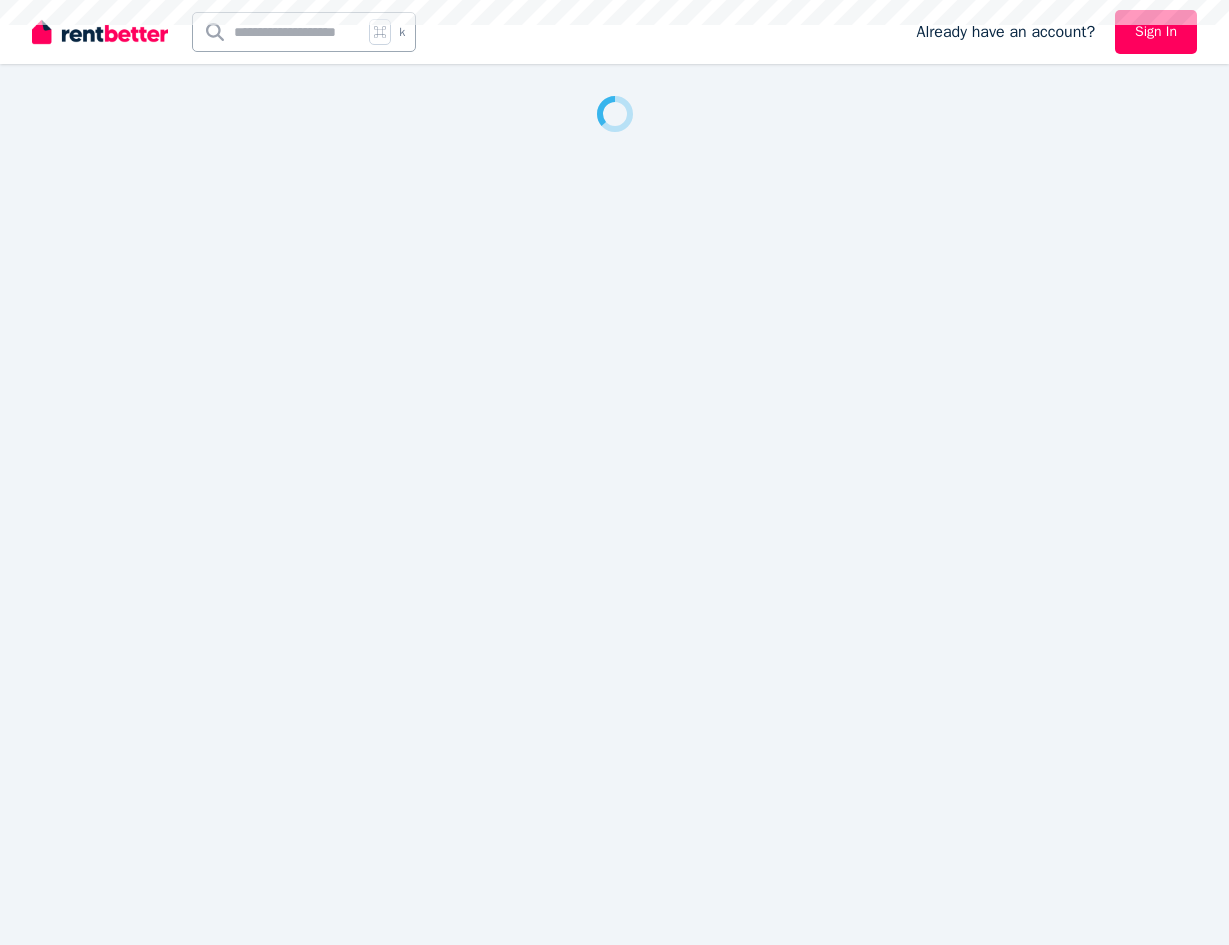 scroll, scrollTop: 0, scrollLeft: 0, axis: both 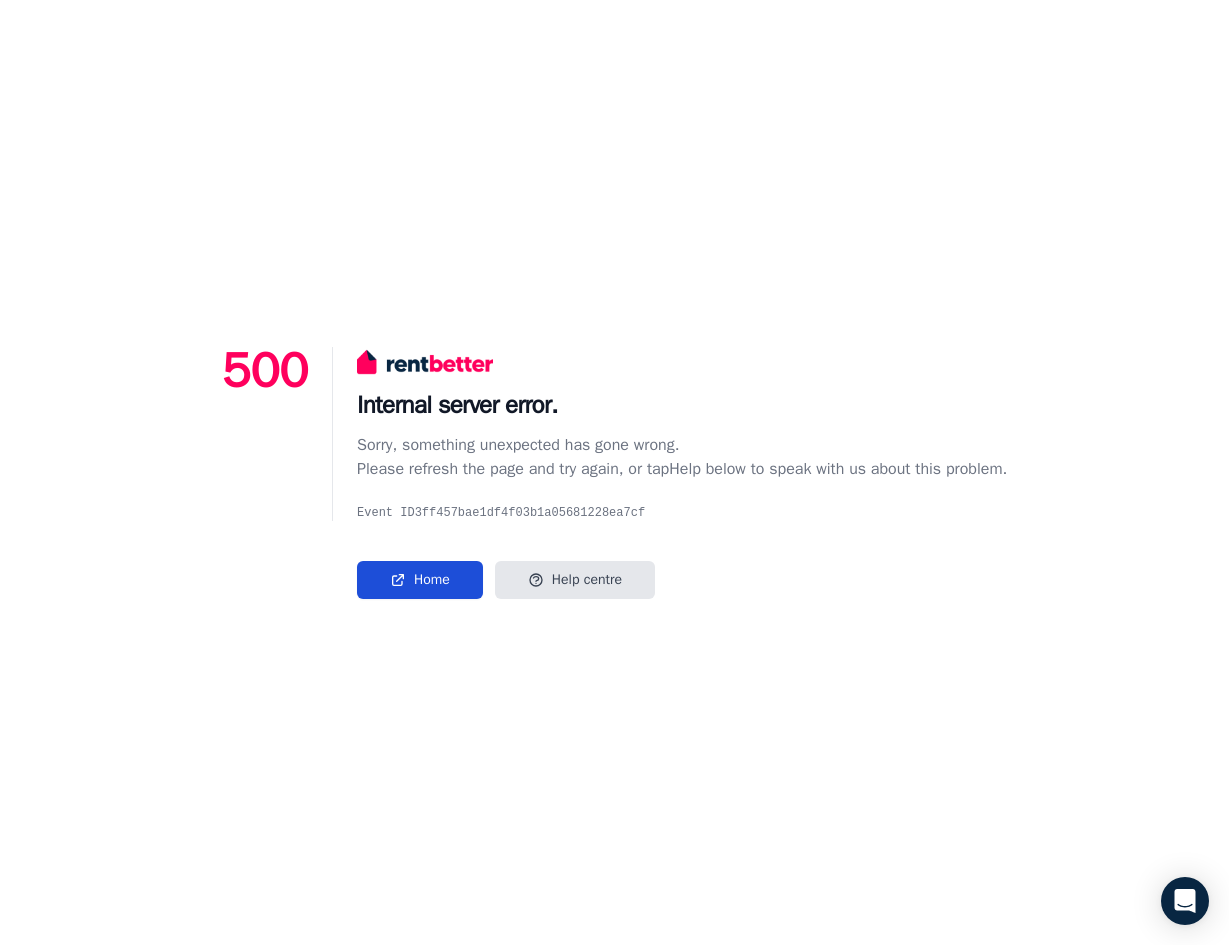 click on "Home" at bounding box center [420, 580] 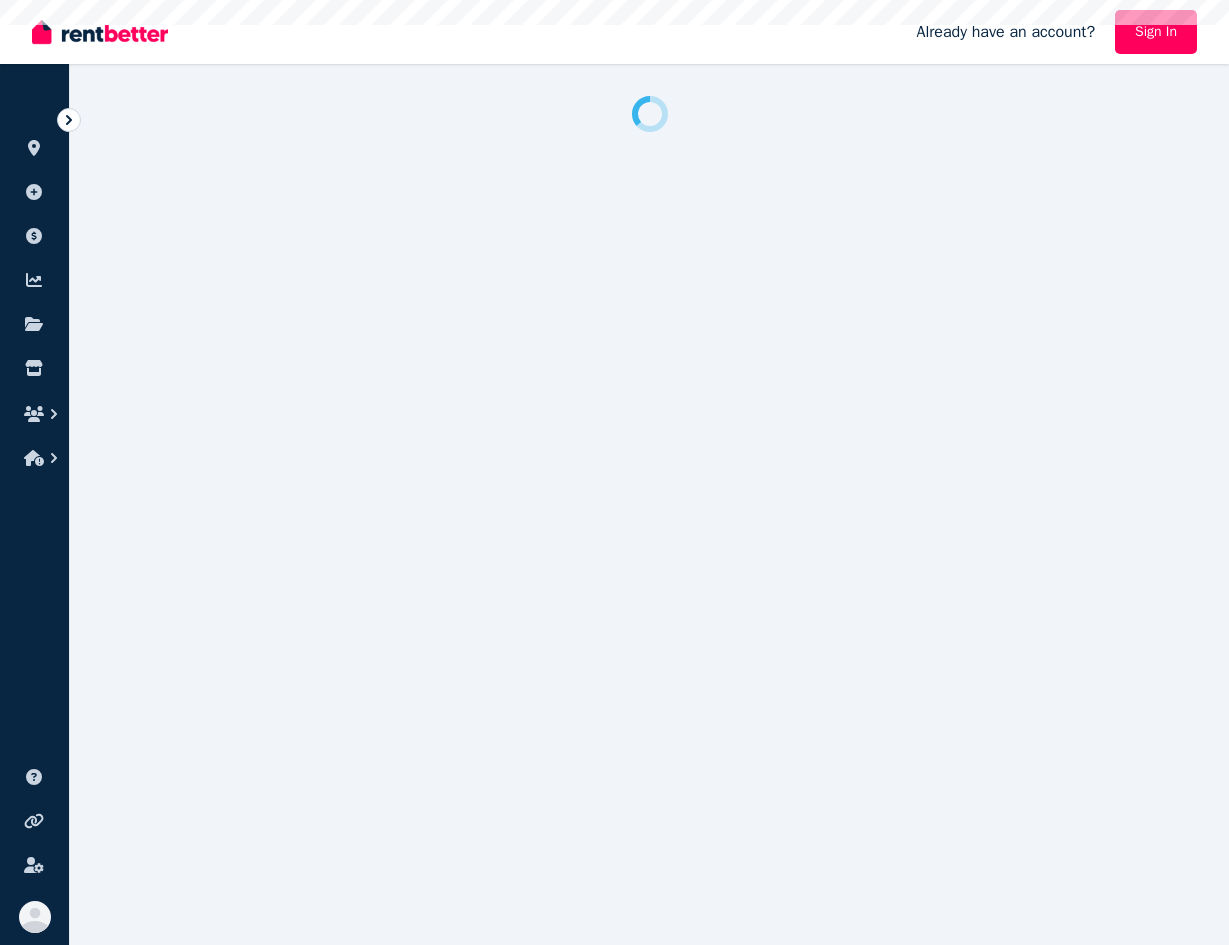 scroll, scrollTop: 0, scrollLeft: 0, axis: both 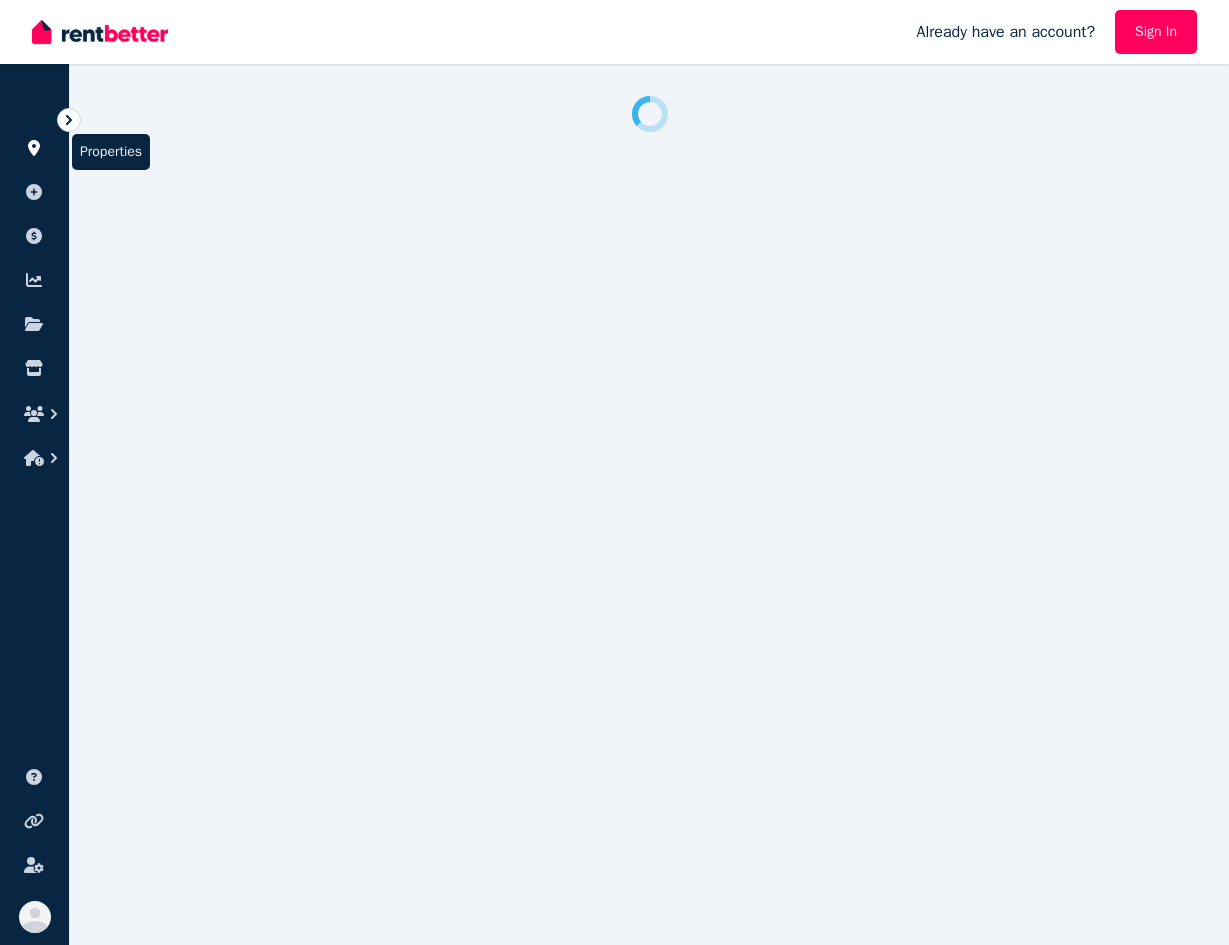 click at bounding box center (34, 148) 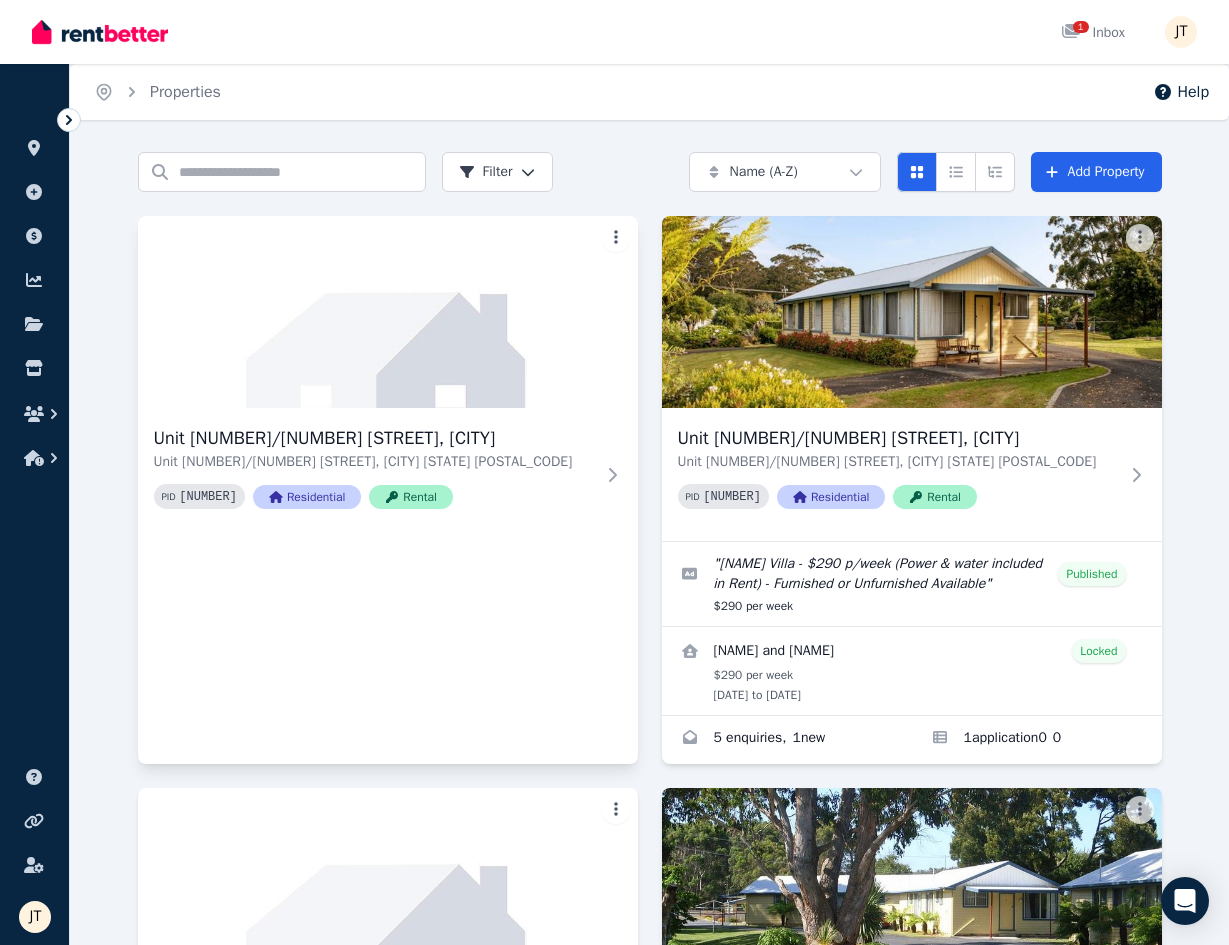scroll, scrollTop: 546, scrollLeft: 0, axis: vertical 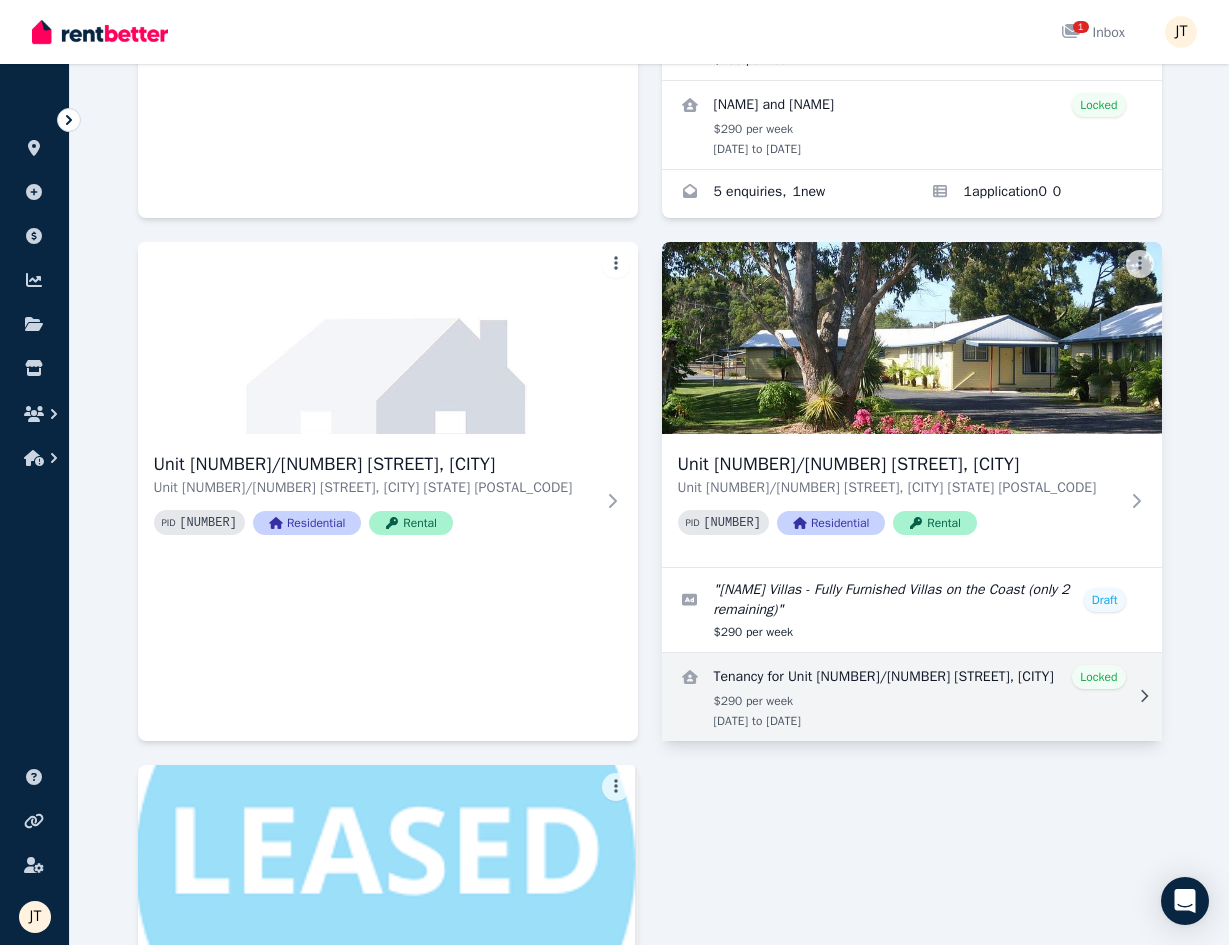 click at bounding box center (912, 697) 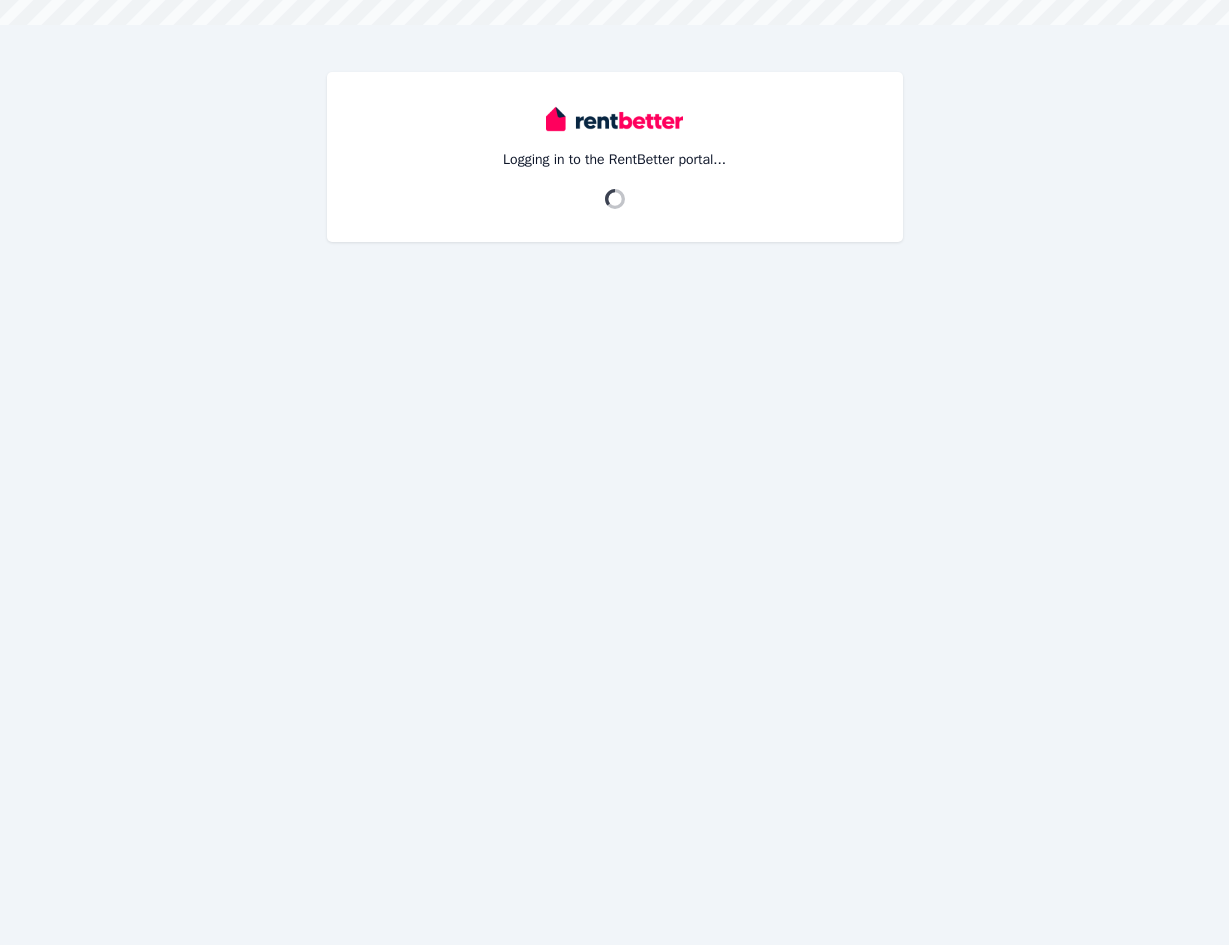scroll, scrollTop: 0, scrollLeft: 0, axis: both 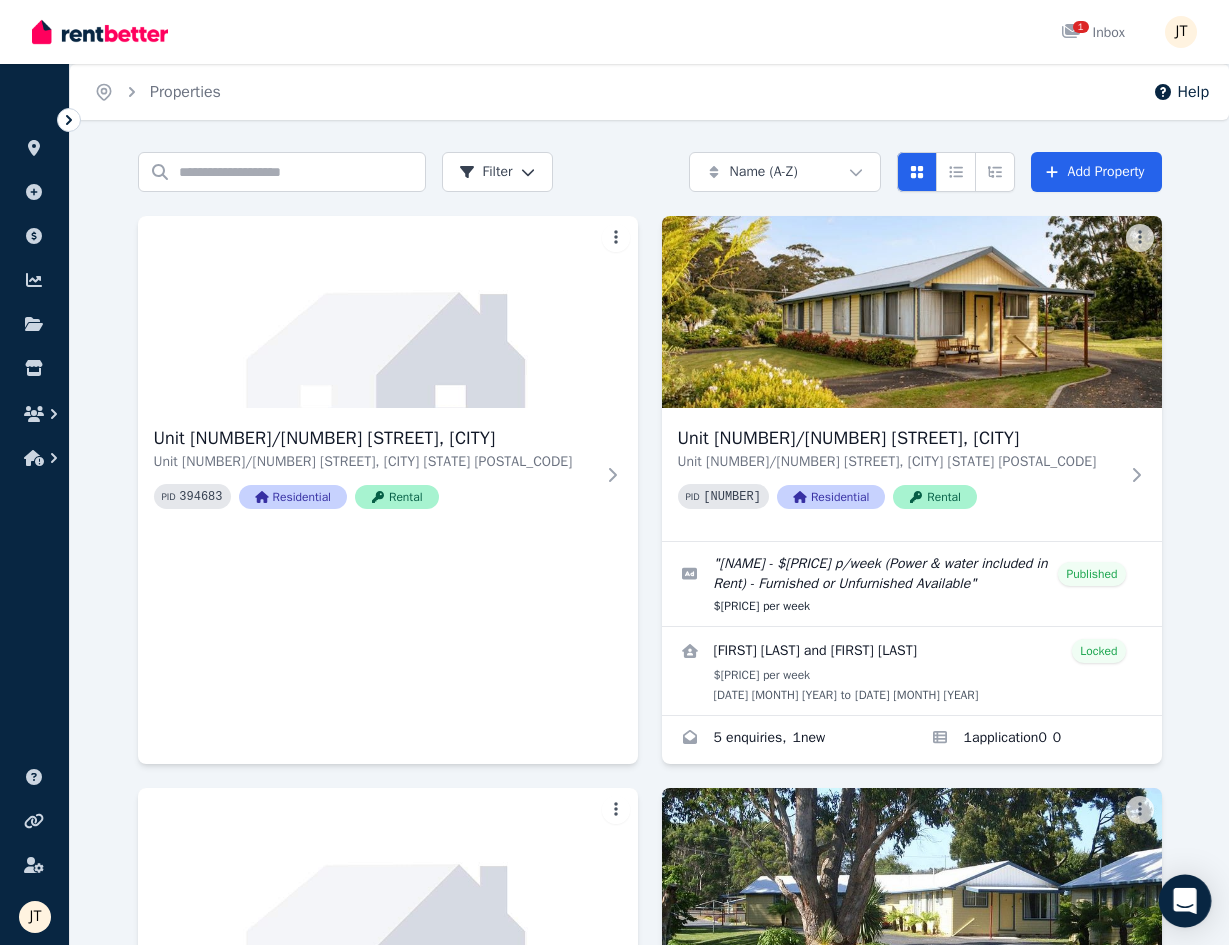 click 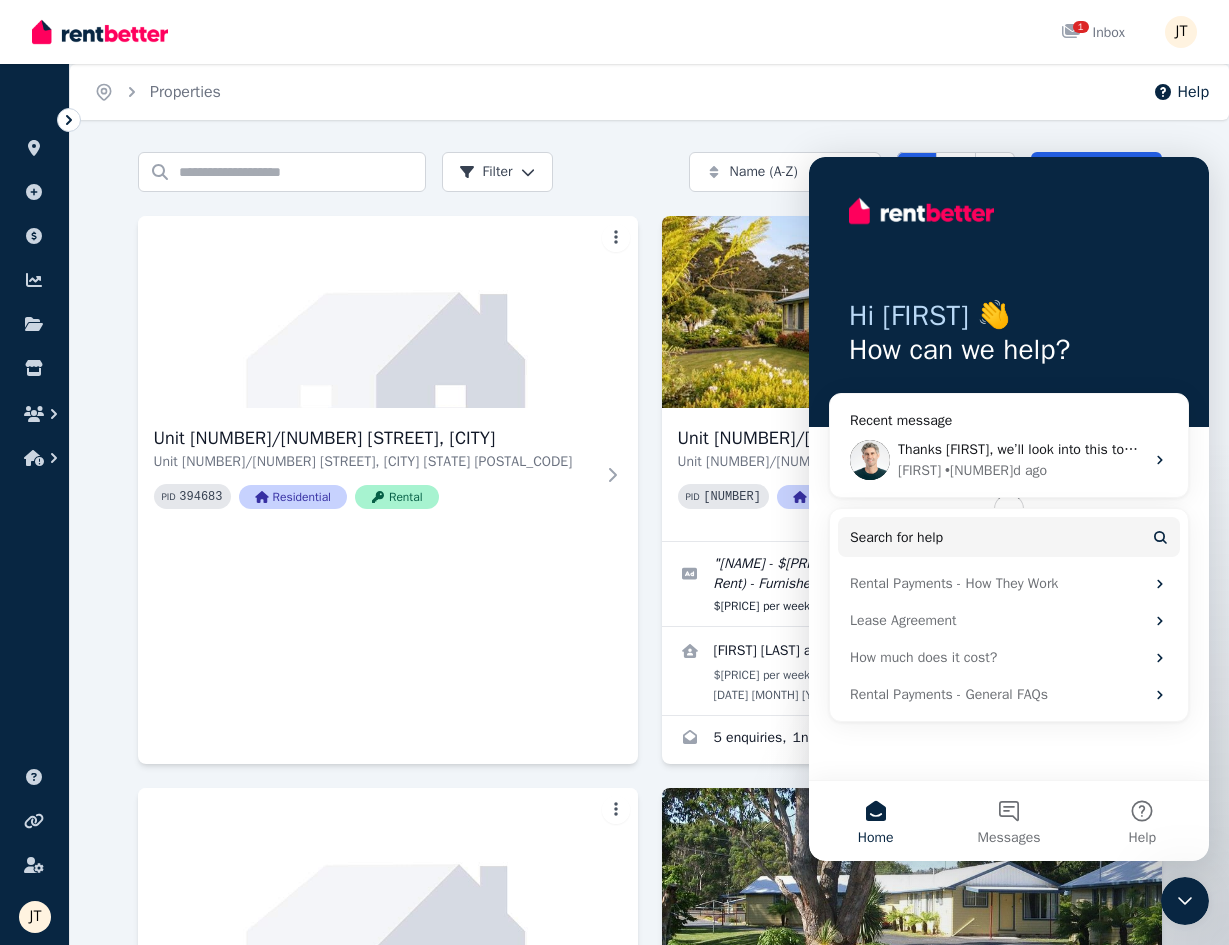 scroll, scrollTop: 0, scrollLeft: 0, axis: both 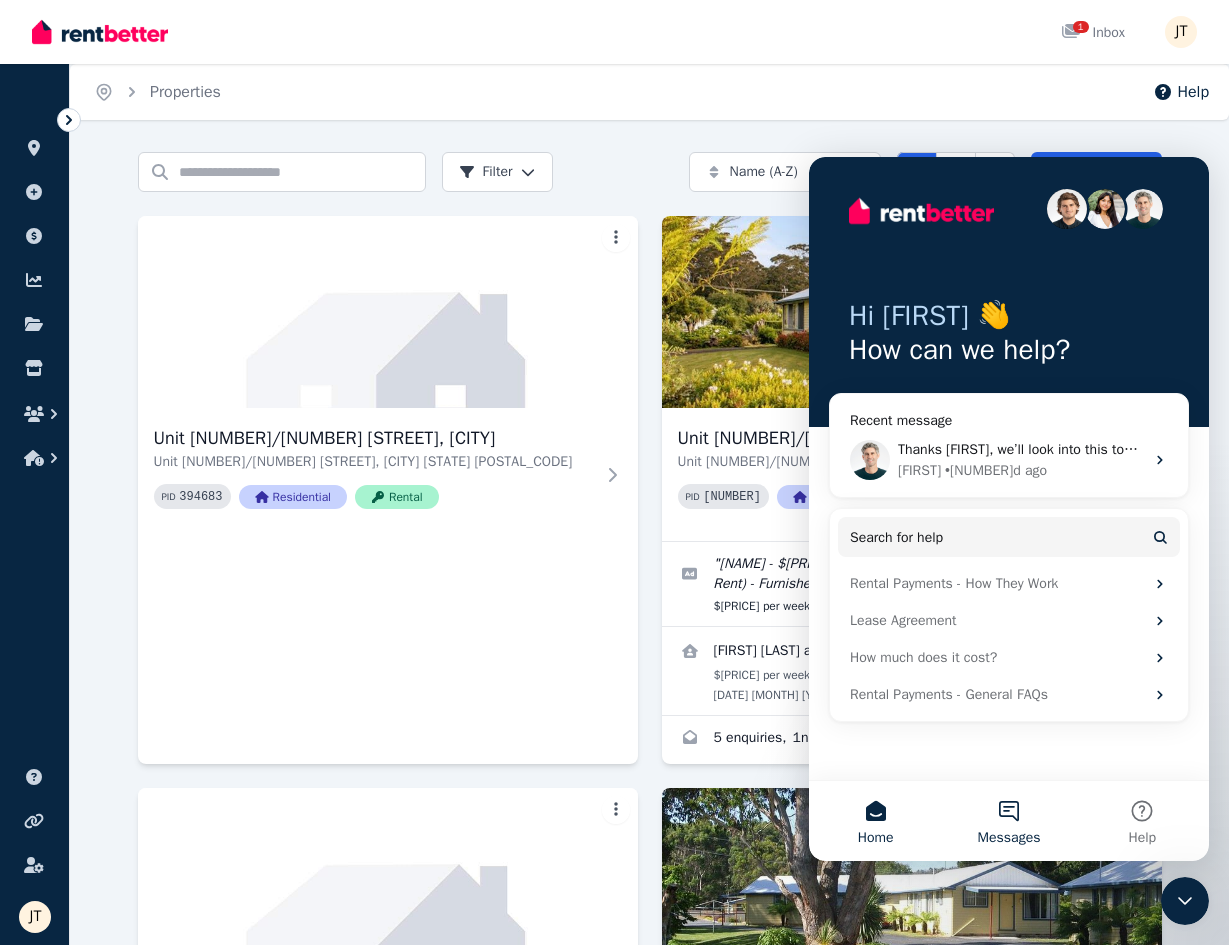 click on "Messages" at bounding box center [1008, 821] 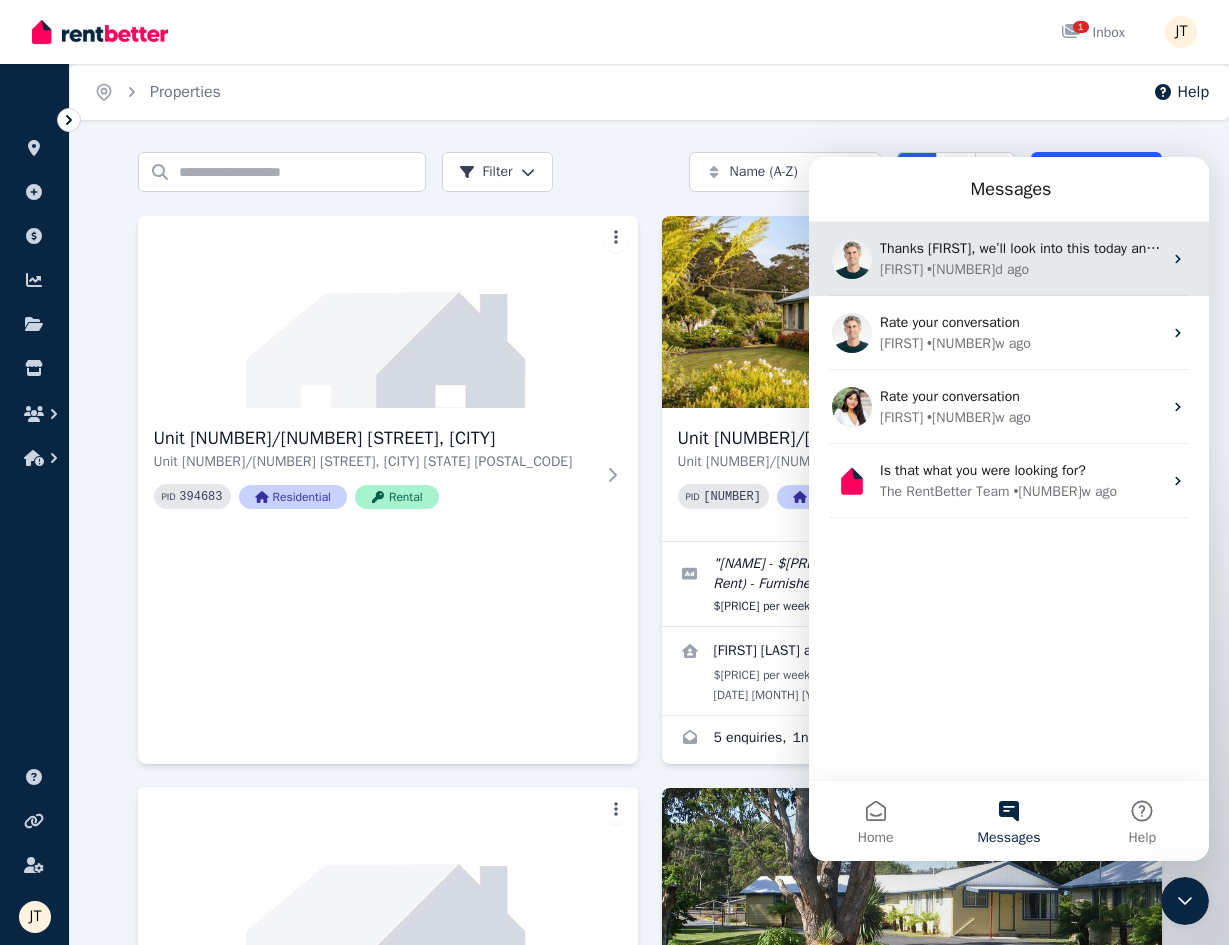 click on "• [NUMBER]d ago" at bounding box center (978, 269) 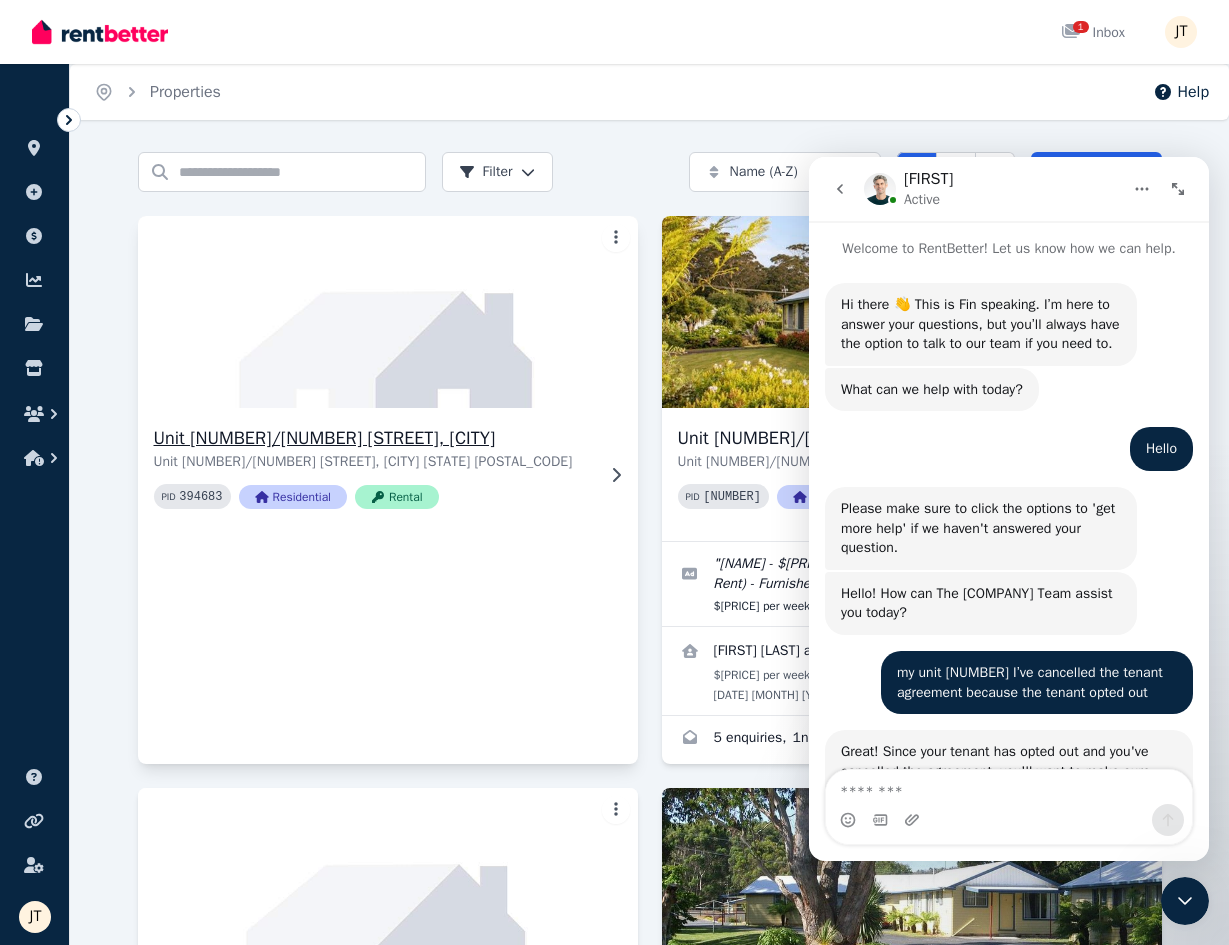 scroll, scrollTop: 1722, scrollLeft: 0, axis: vertical 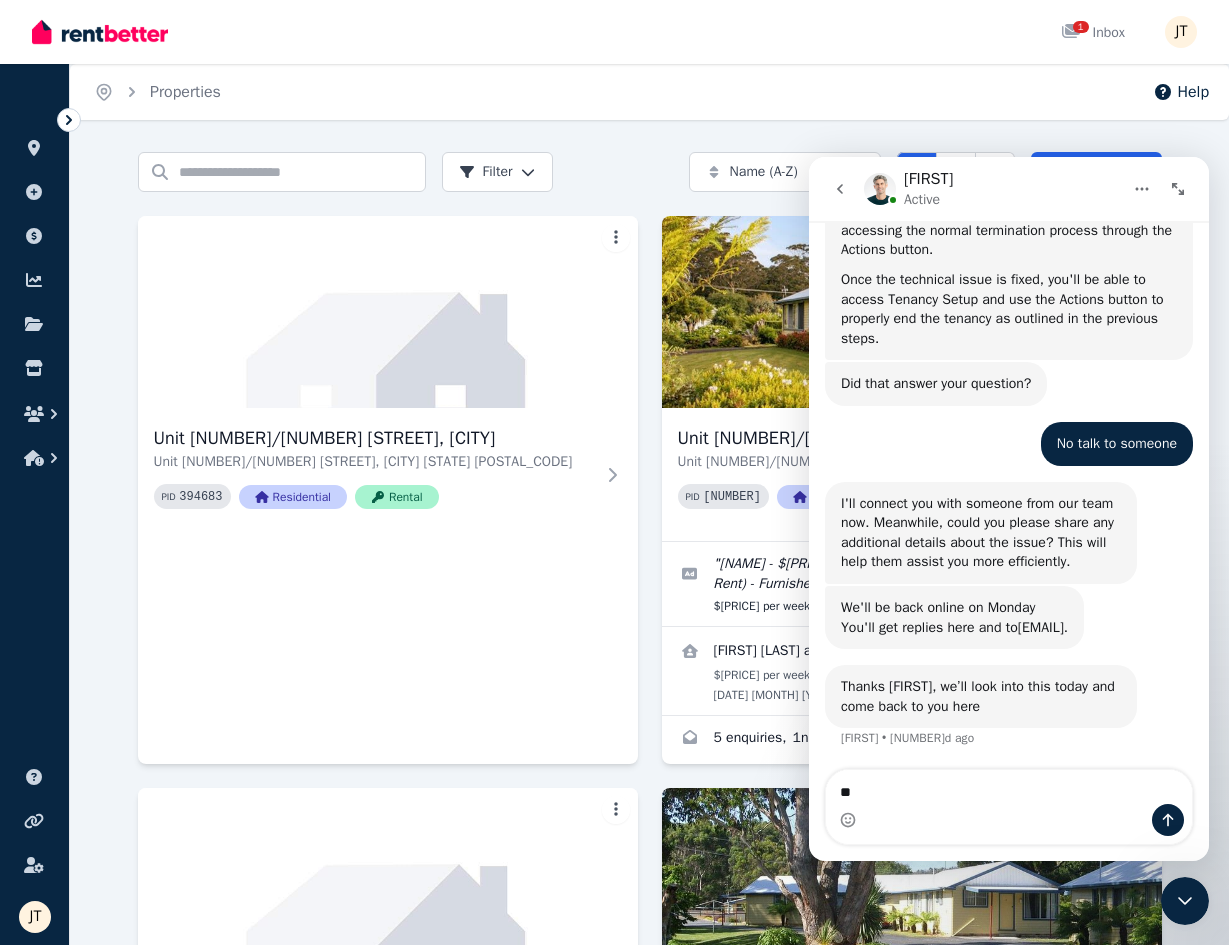type on "*" 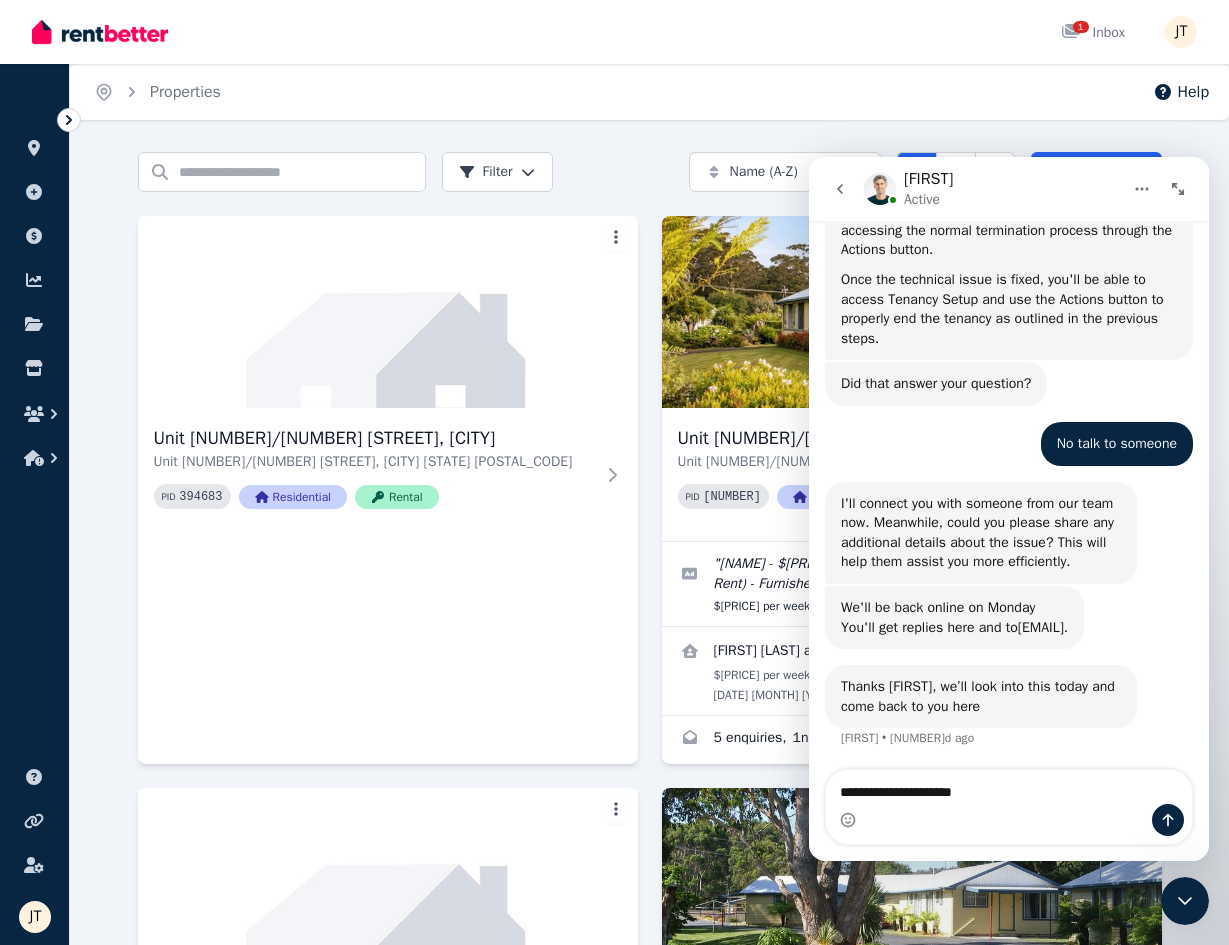 type on "**********" 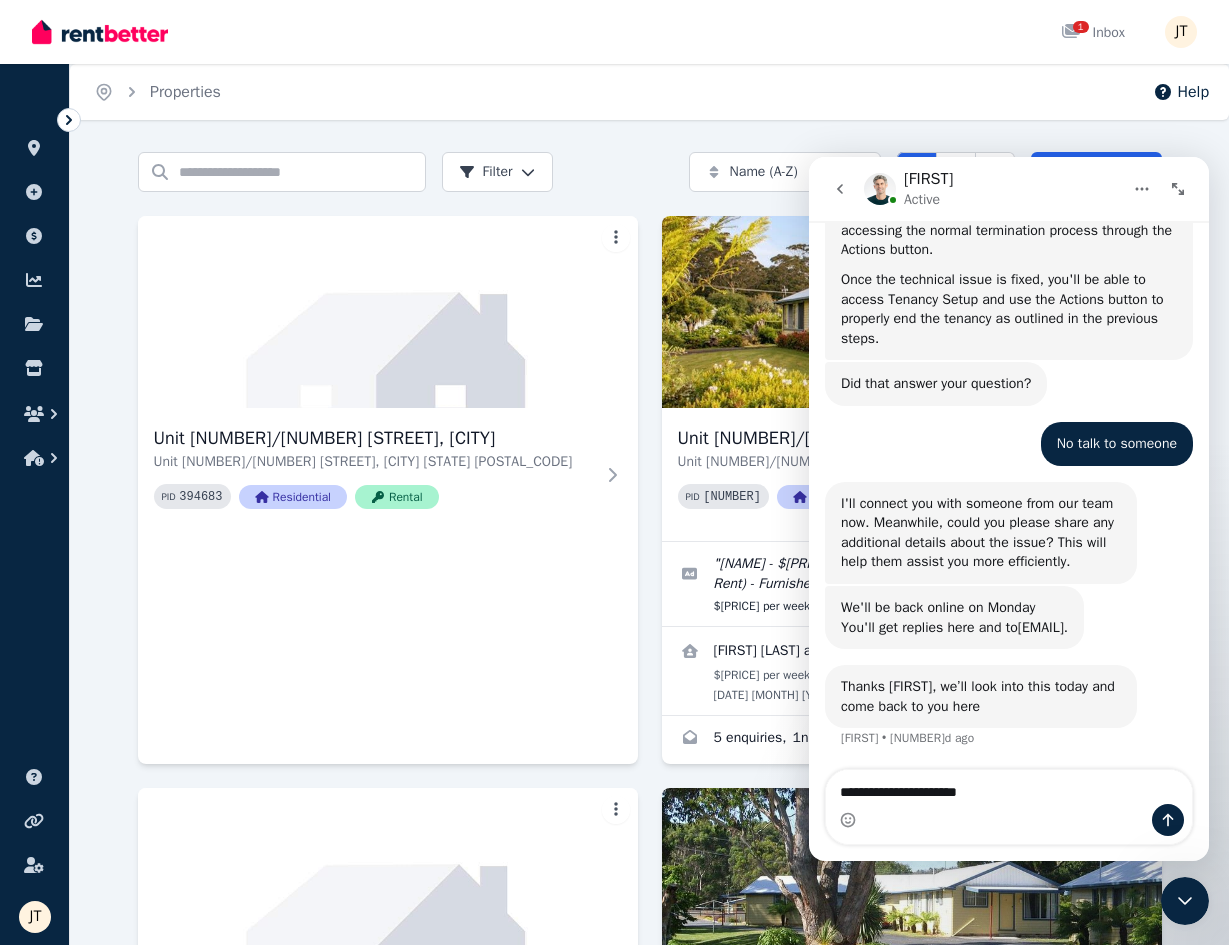 type 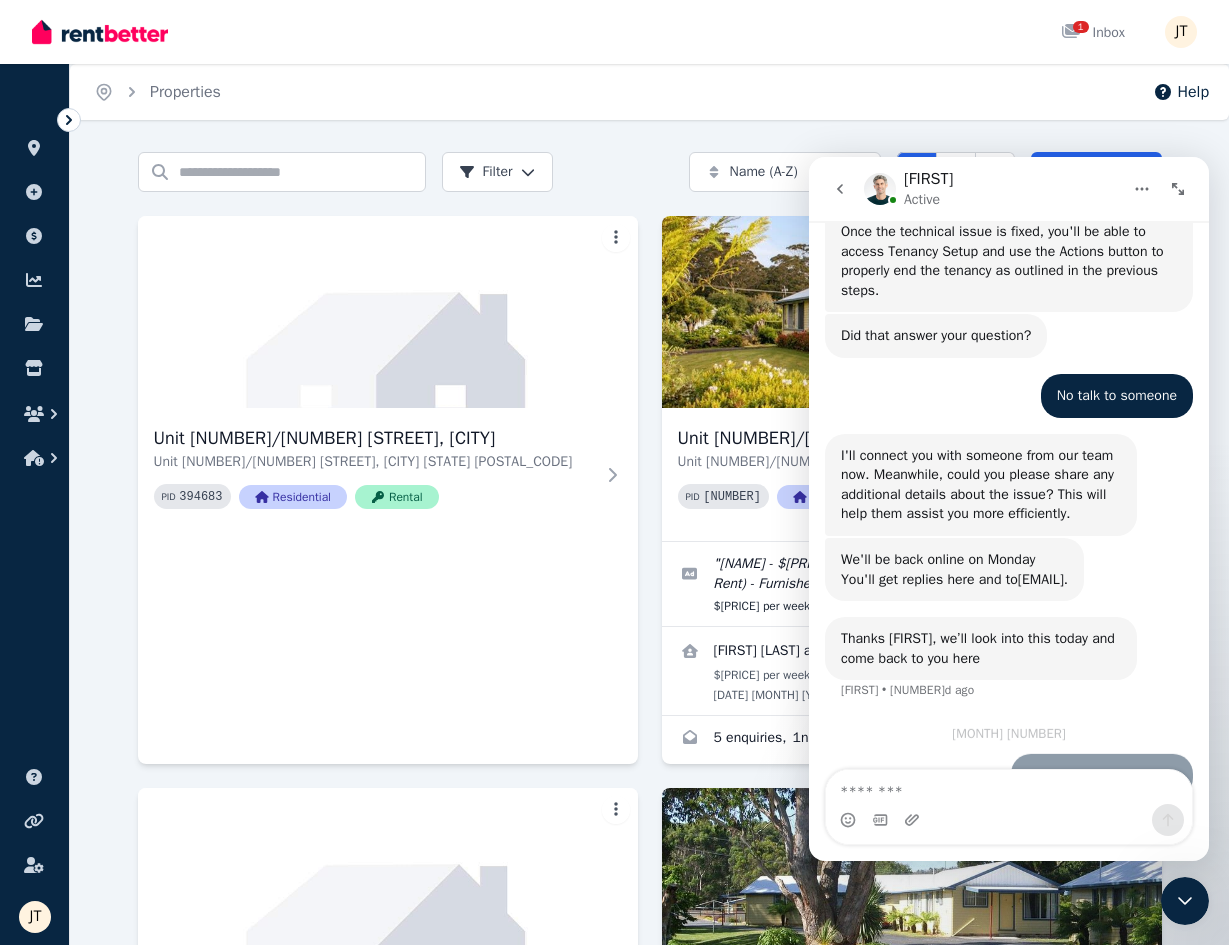 scroll, scrollTop: 1835, scrollLeft: 0, axis: vertical 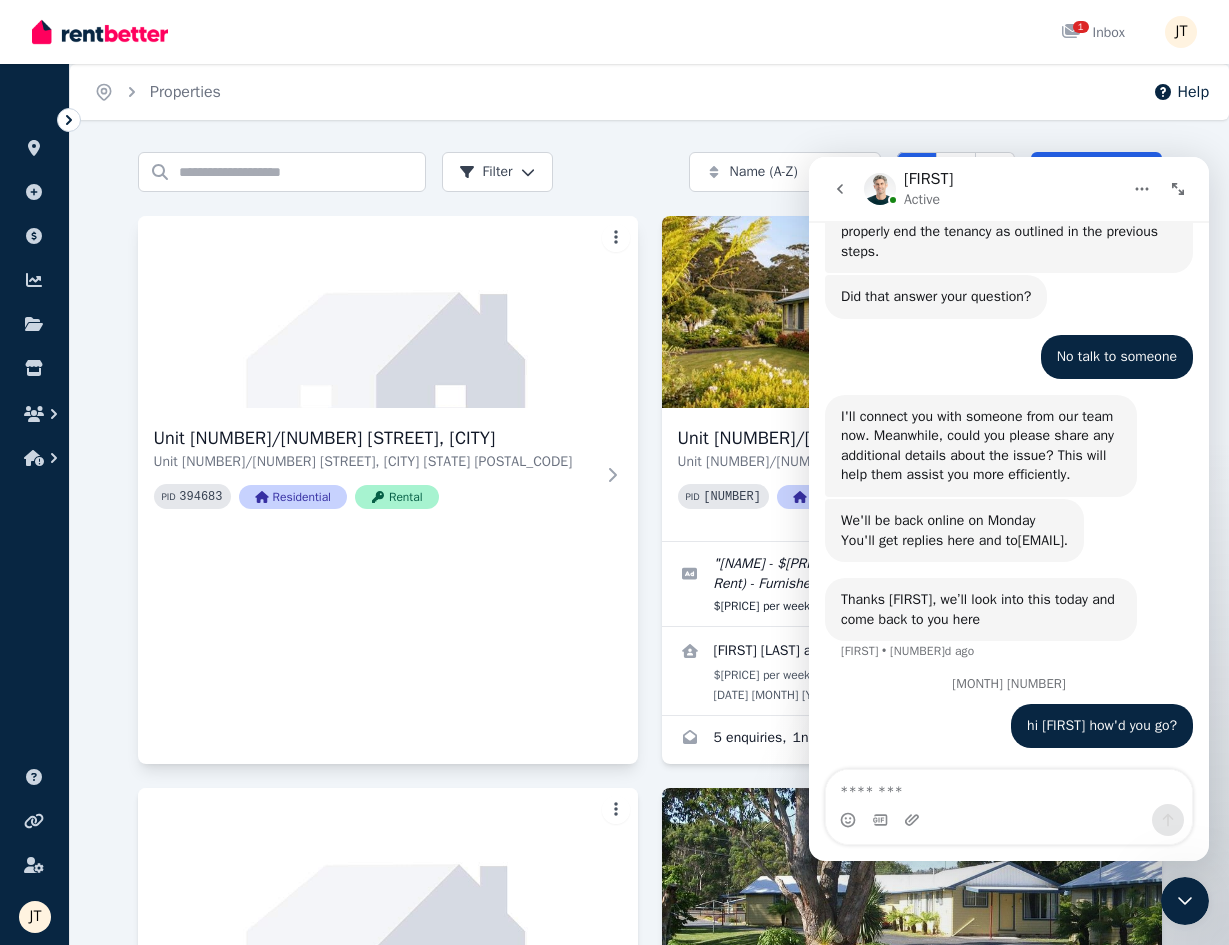 click on "Unit [NUMBER]/[NUMBER] [STREET], [CITY] Unit [NUMBER]/[NUMBER] [STREET], [CITY] [STATE] [POSTAL_CODE] PID [NUMBER] Residential Rental" at bounding box center (388, 490) 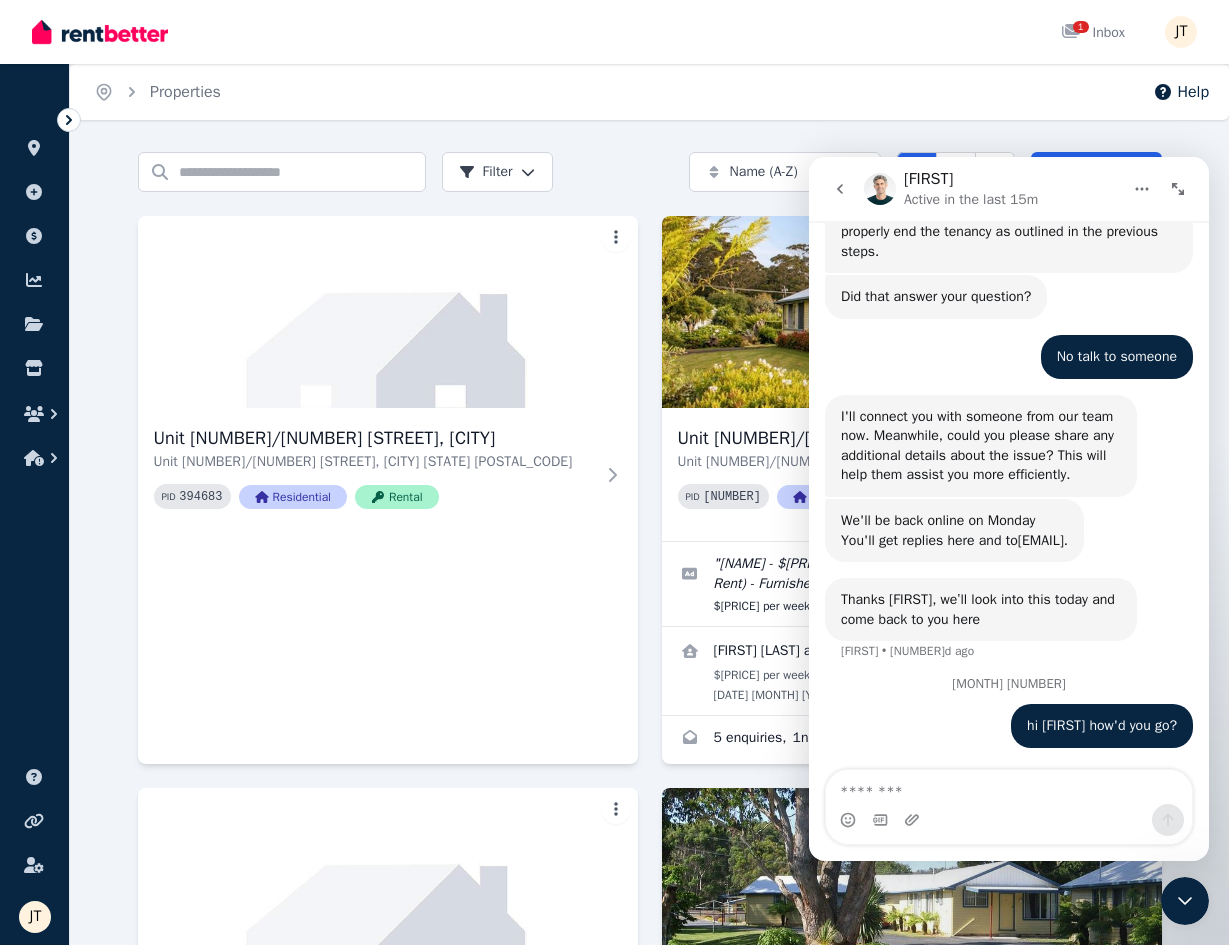 click at bounding box center (1178, 189) 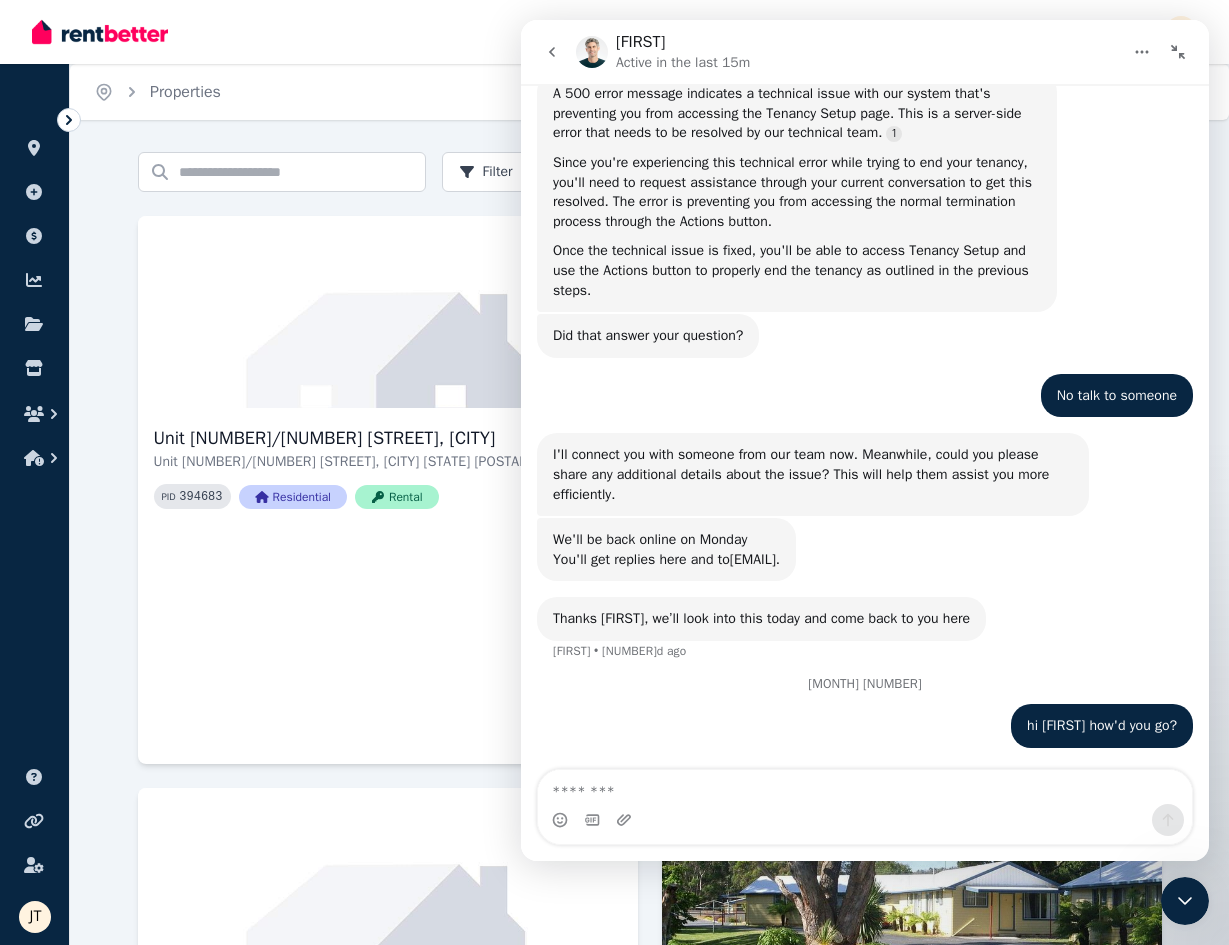 scroll, scrollTop: 1238, scrollLeft: 0, axis: vertical 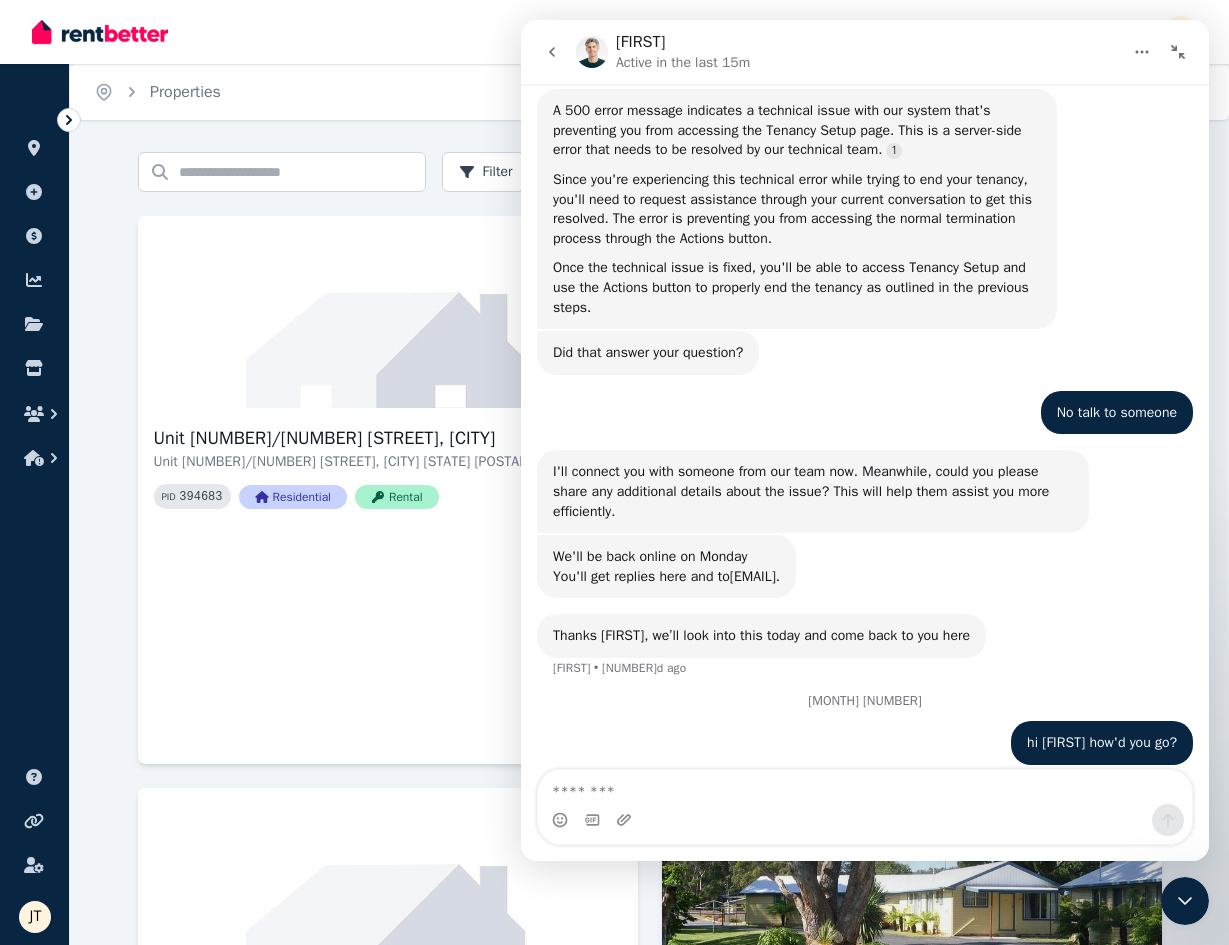 click at bounding box center [1178, 52] 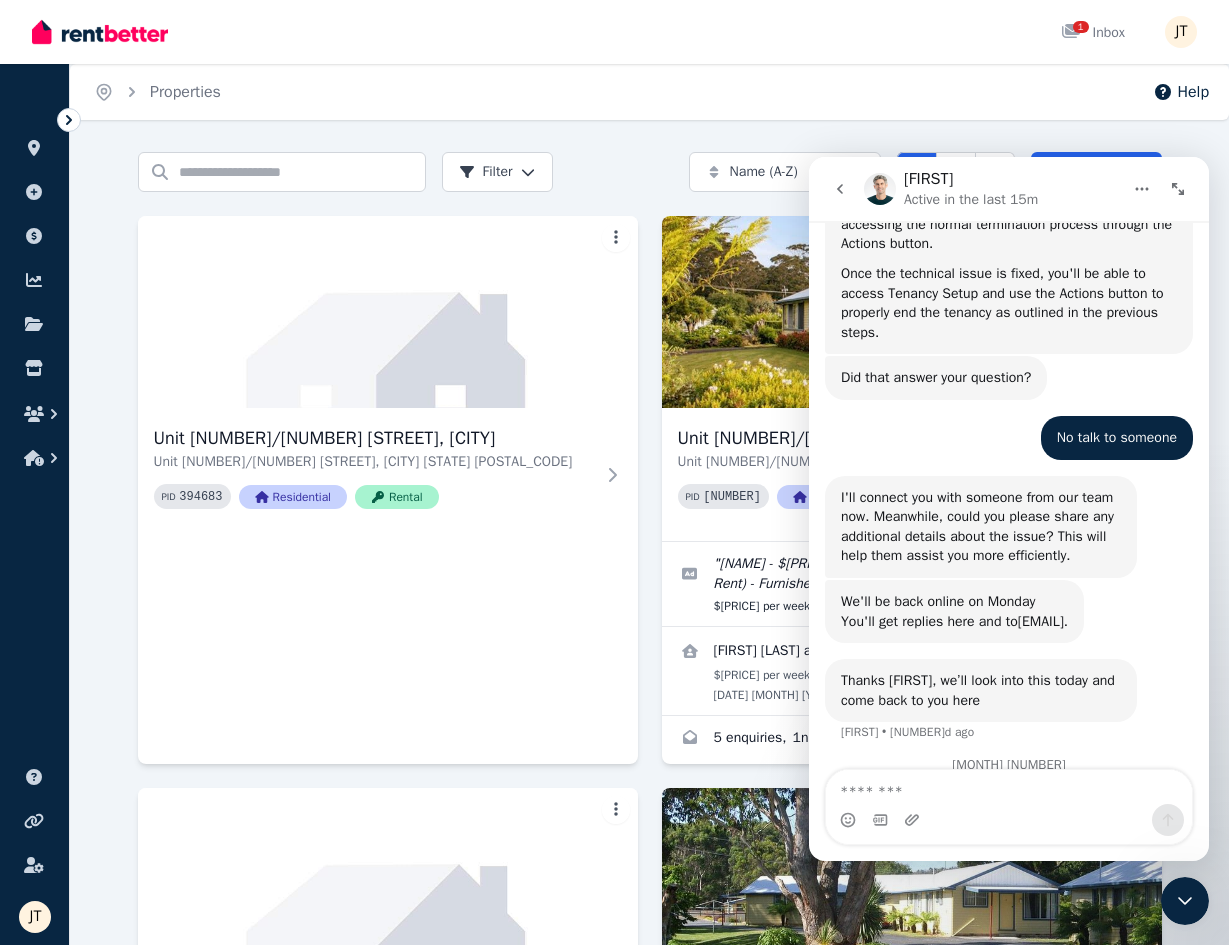 scroll, scrollTop: 1835, scrollLeft: 0, axis: vertical 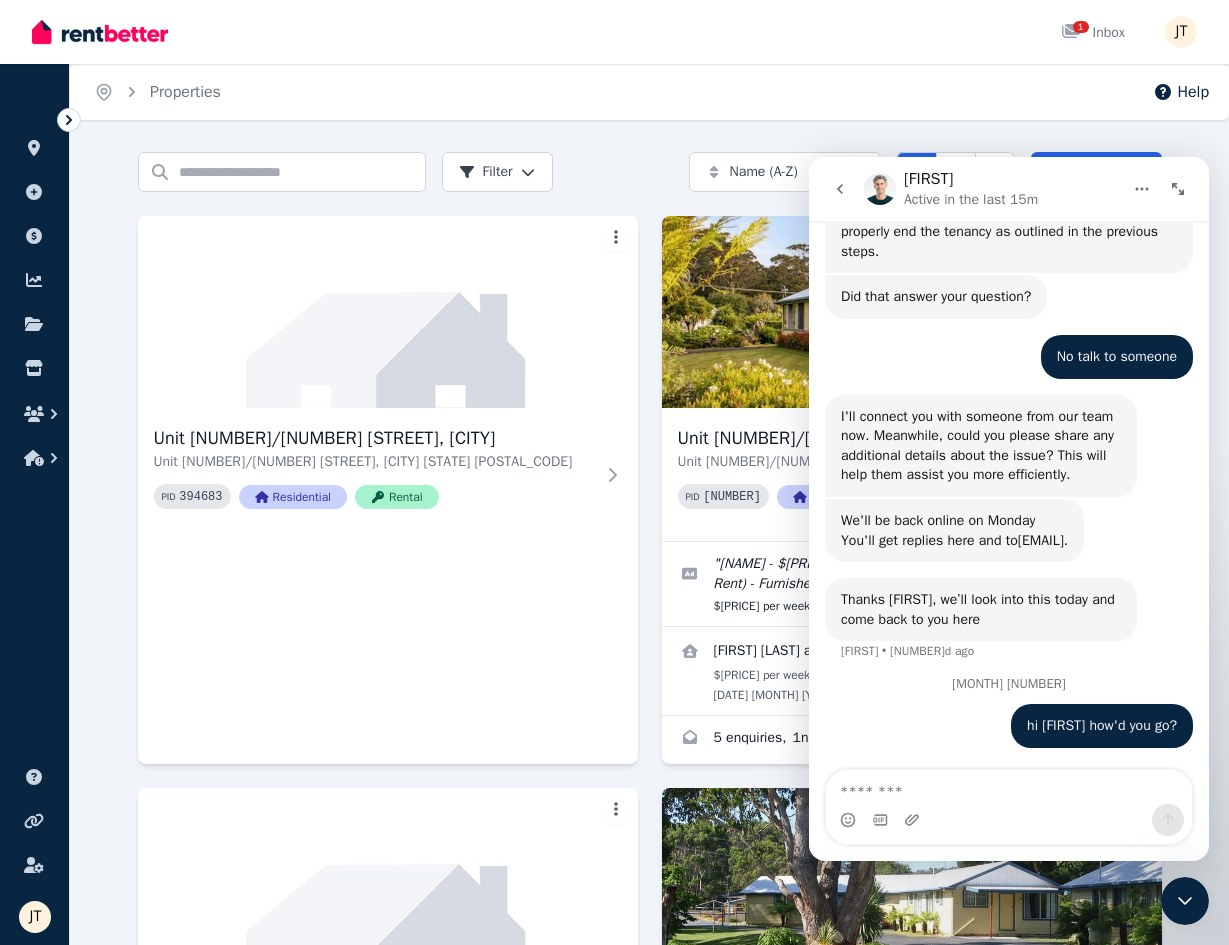 click at bounding box center [1185, 901] 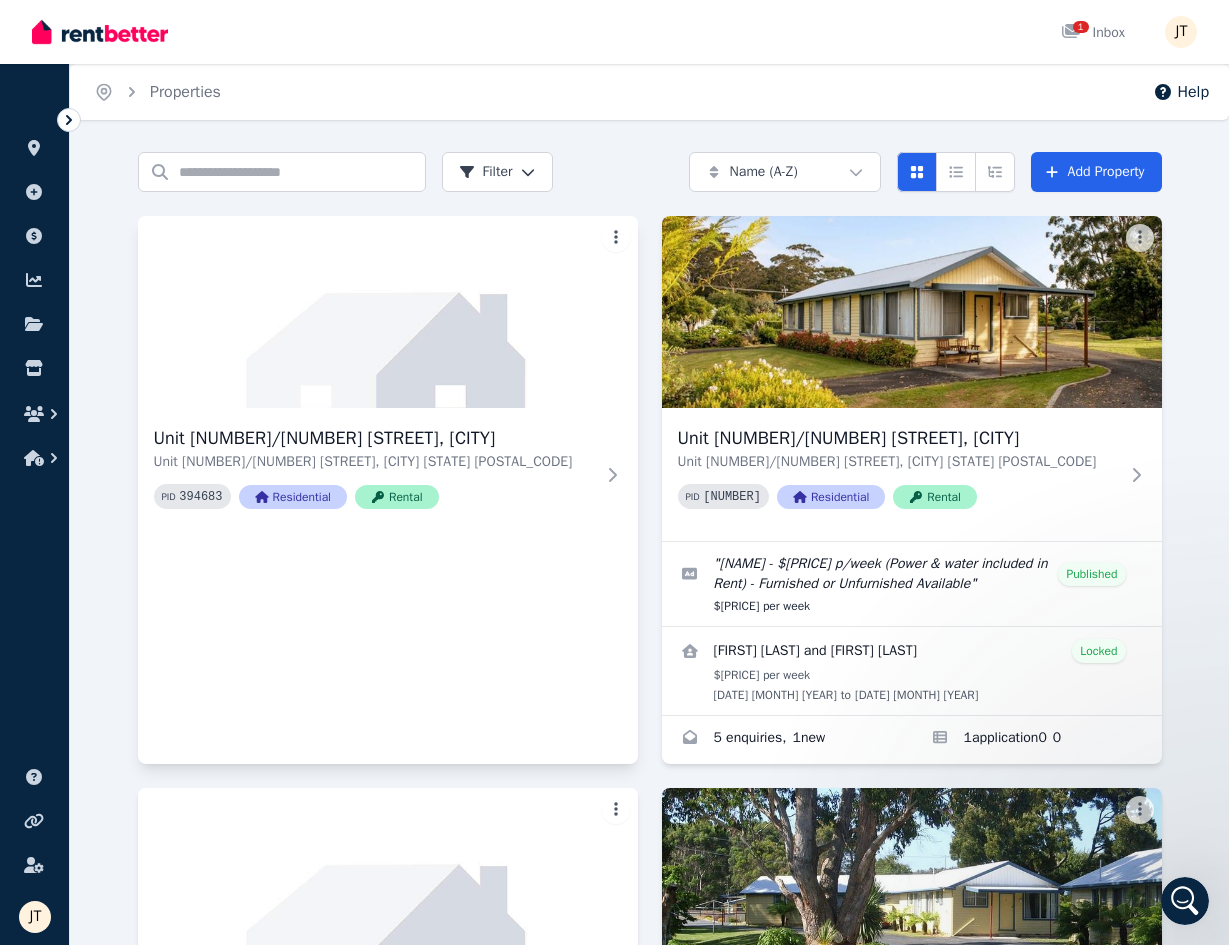 scroll, scrollTop: 0, scrollLeft: 0, axis: both 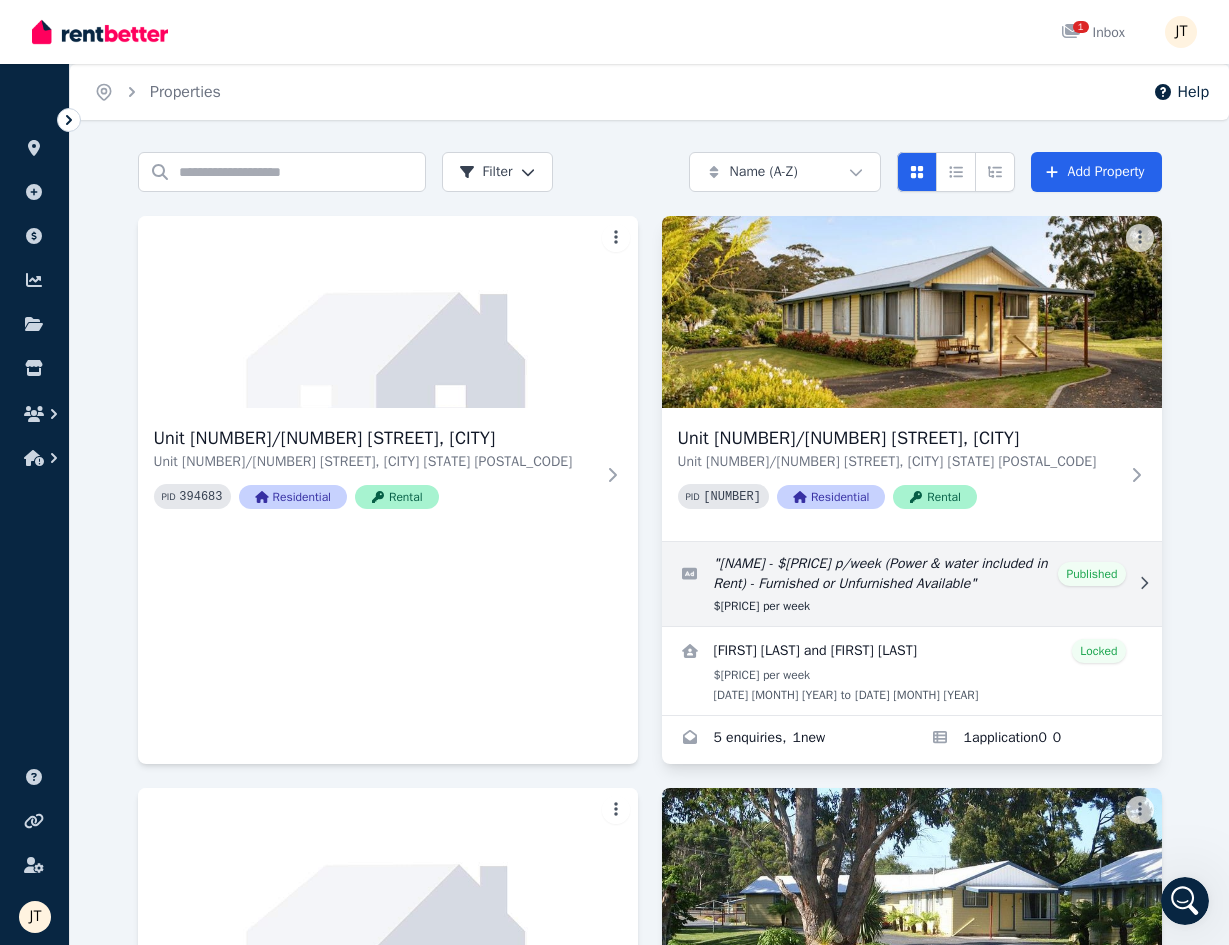 click at bounding box center [912, 584] 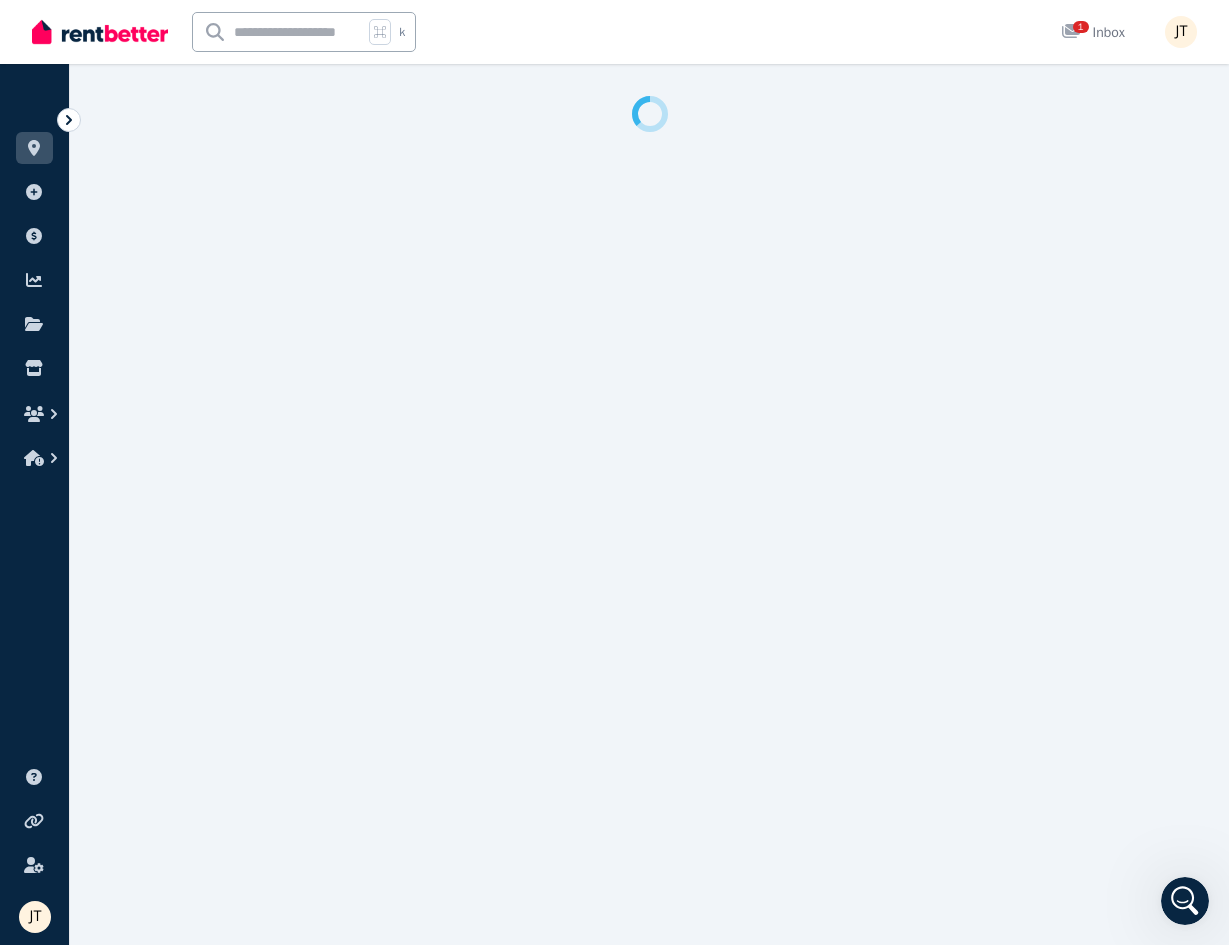 select on "**********" 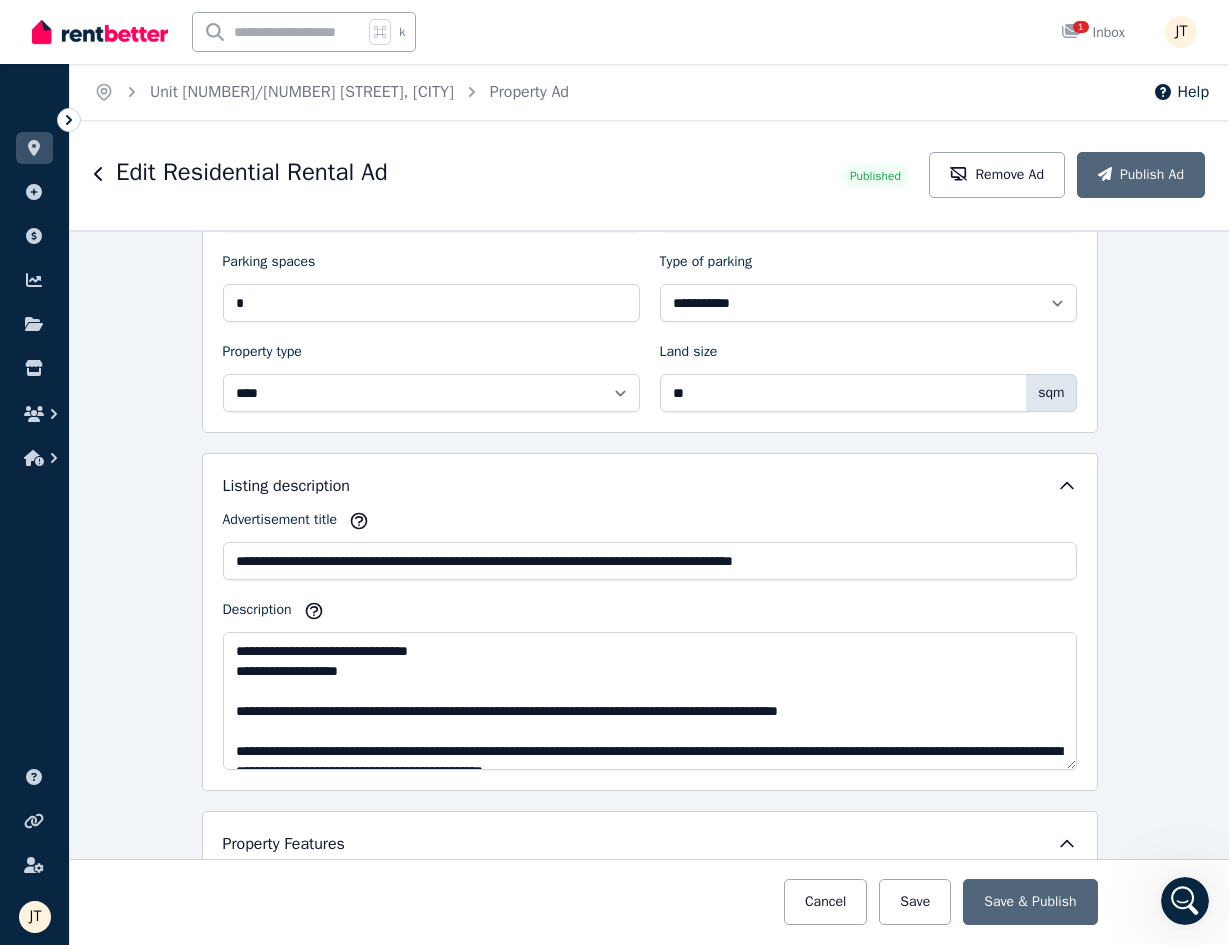 scroll, scrollTop: 946, scrollLeft: 0, axis: vertical 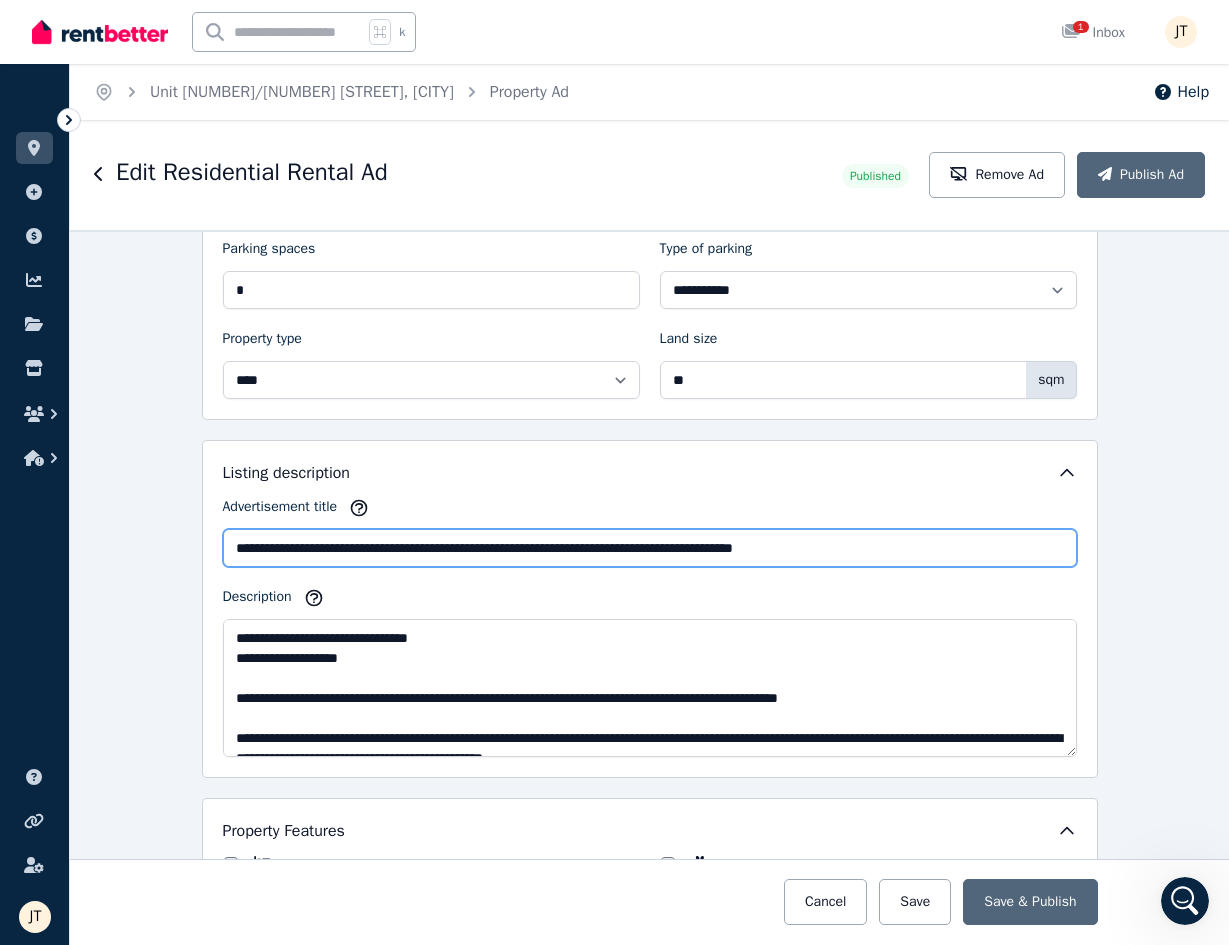 click on "**********" at bounding box center [650, 548] 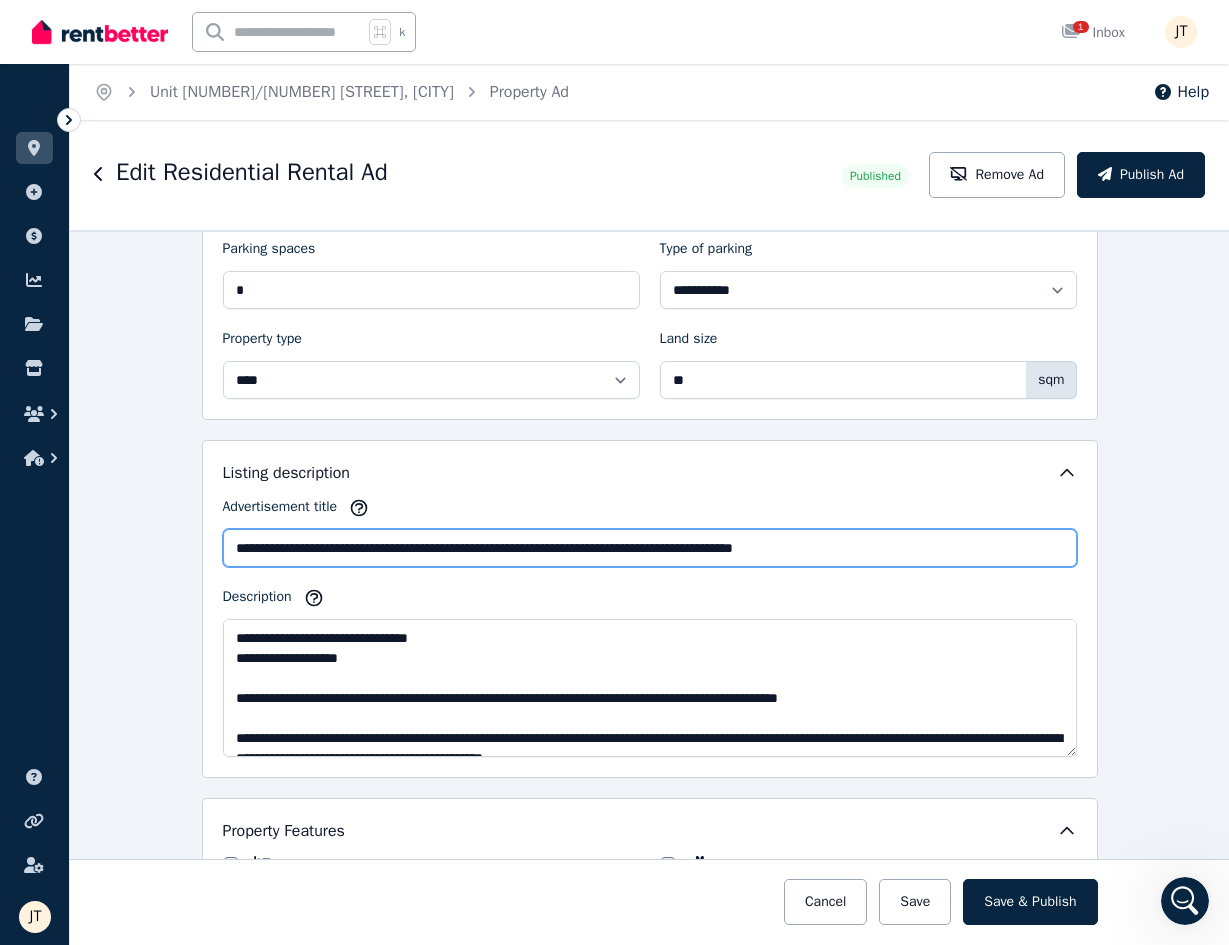 drag, startPoint x: 918, startPoint y: 552, endPoint x: 211, endPoint y: 547, distance: 707.0177 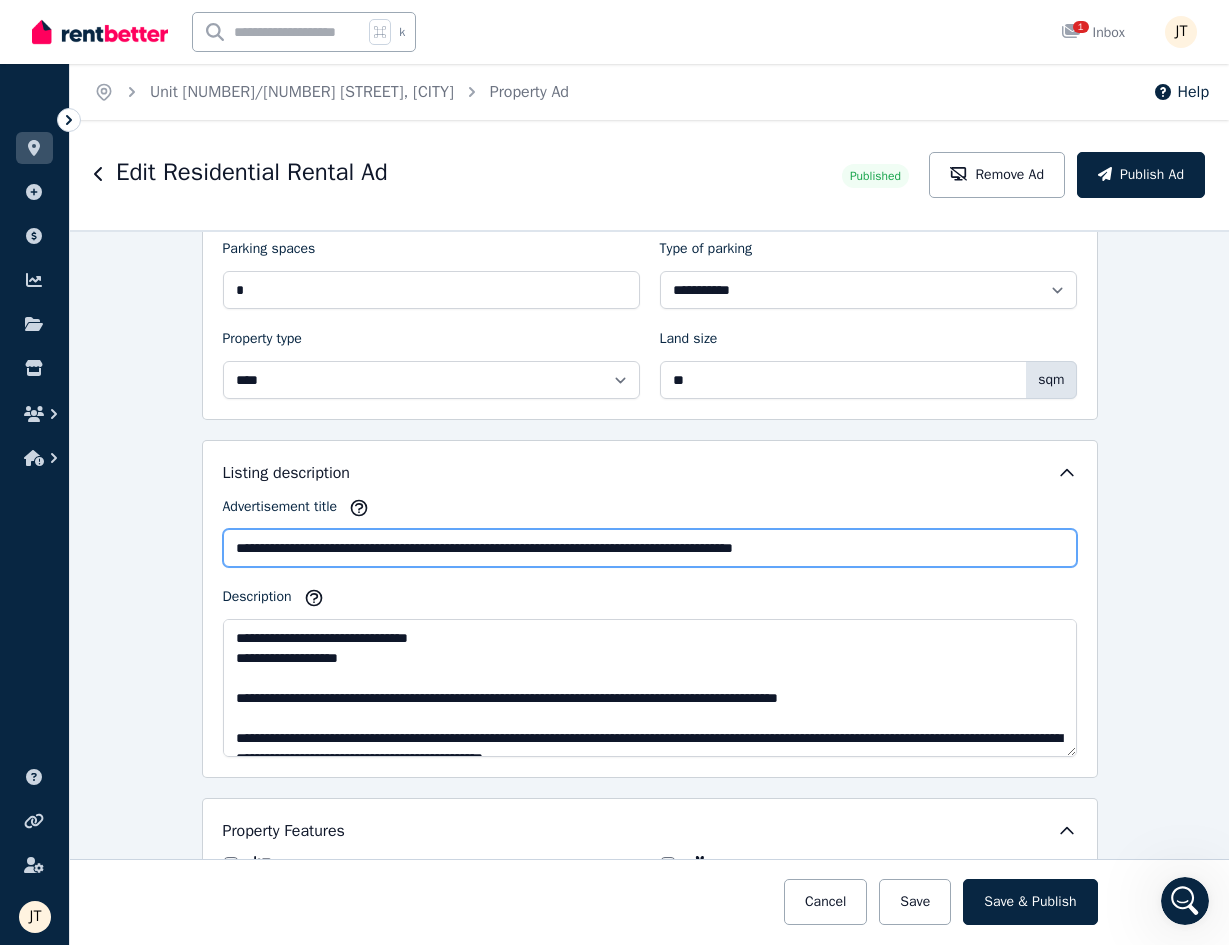 drag, startPoint x: 654, startPoint y: 546, endPoint x: 439, endPoint y: 543, distance: 215.02094 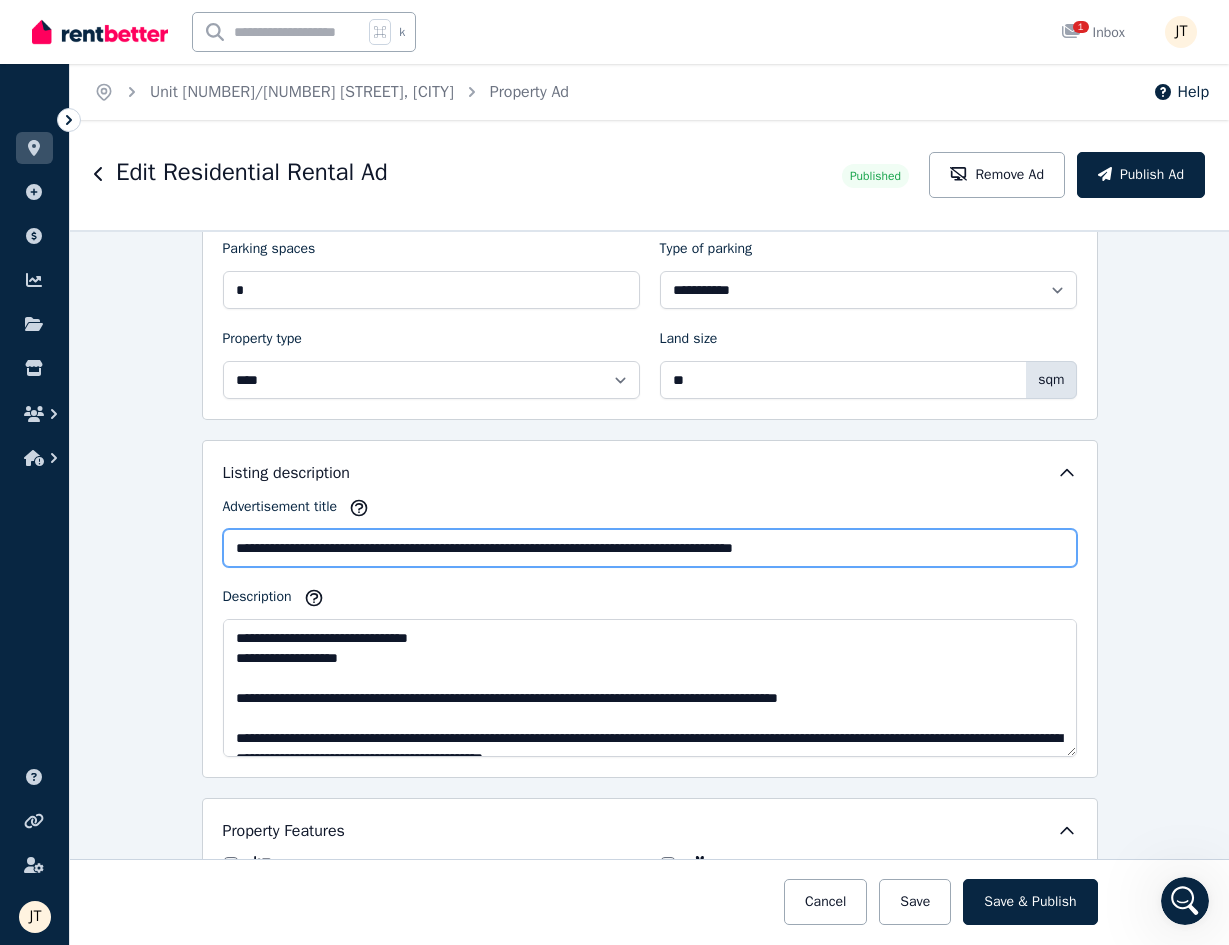 click on "**********" at bounding box center (650, 548) 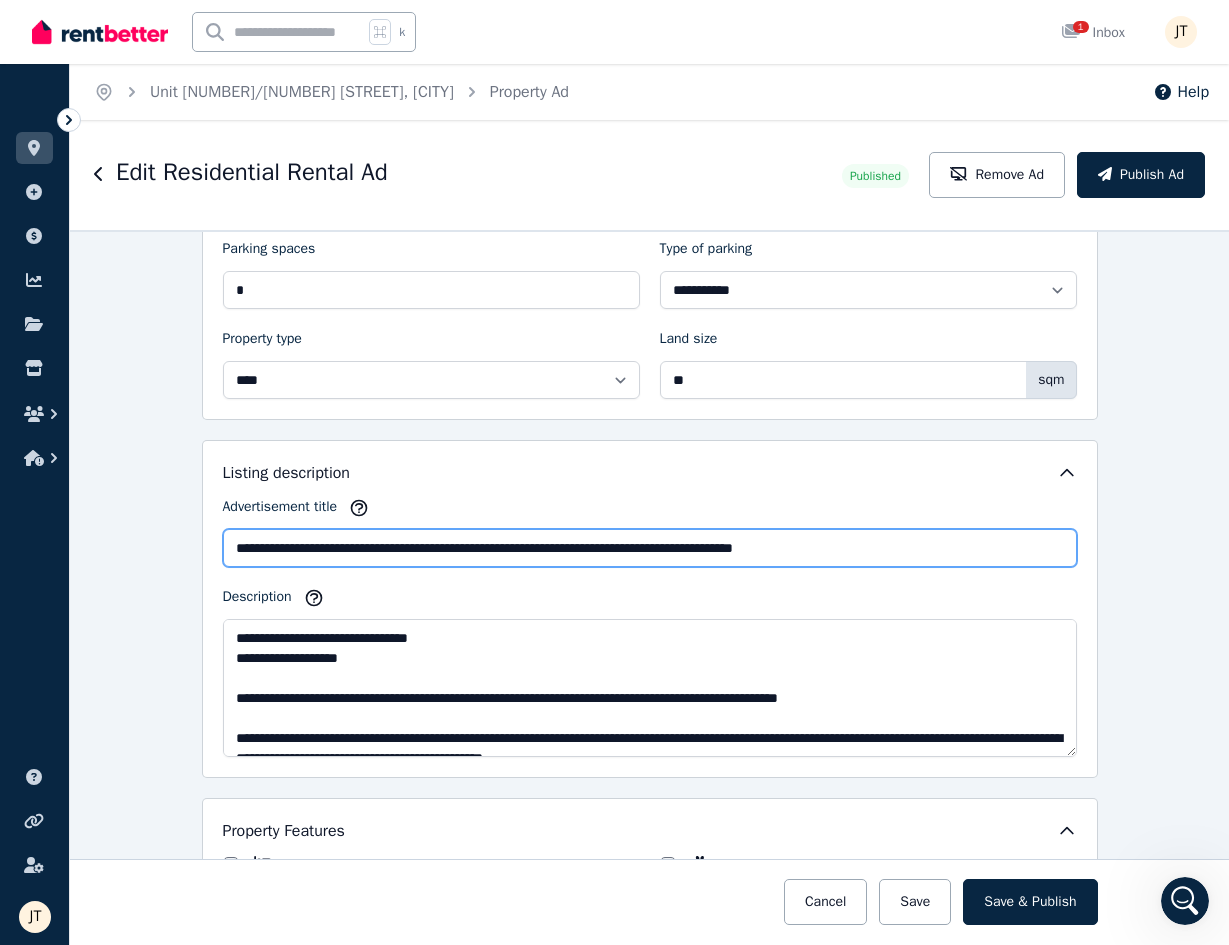 paste on "*" 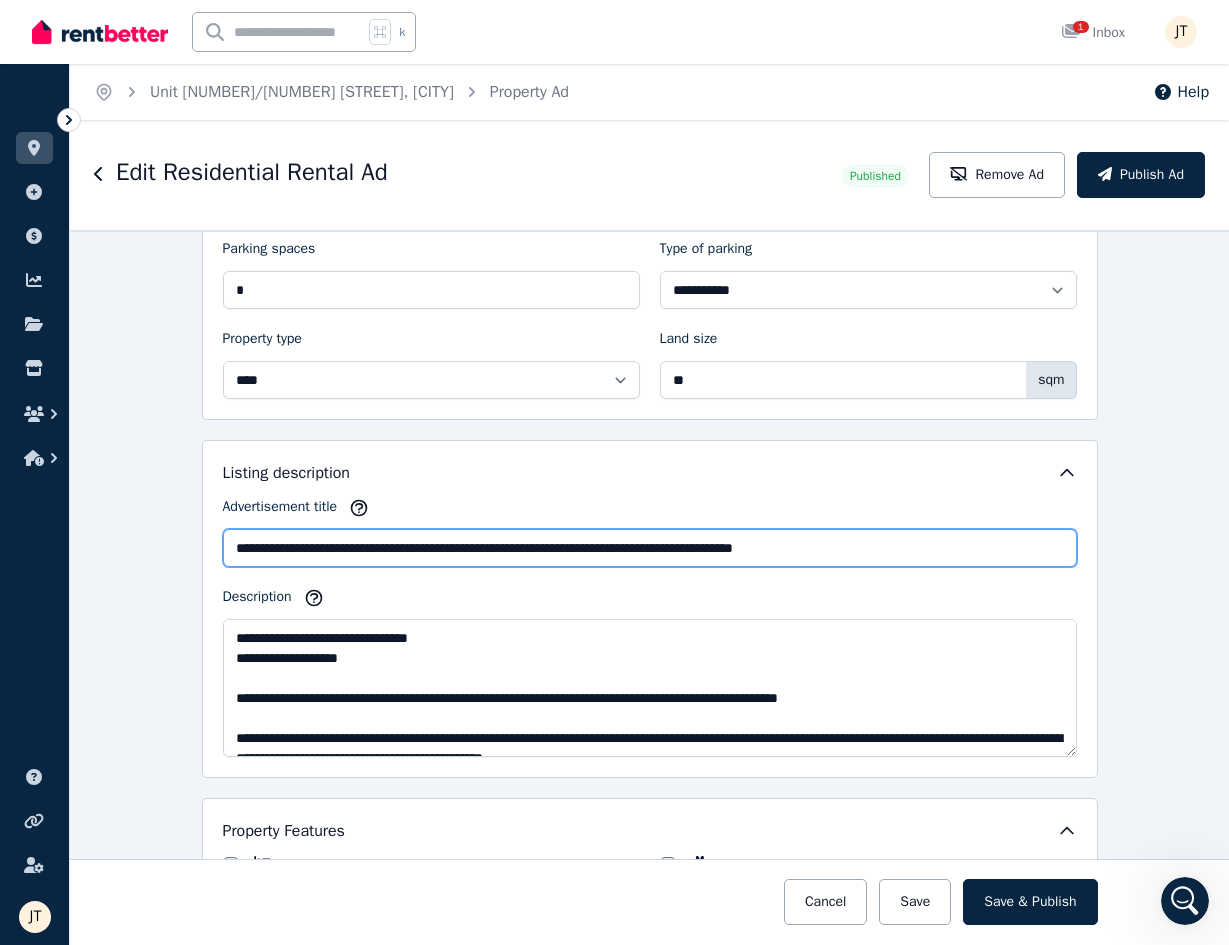 click on "**********" at bounding box center (650, 548) 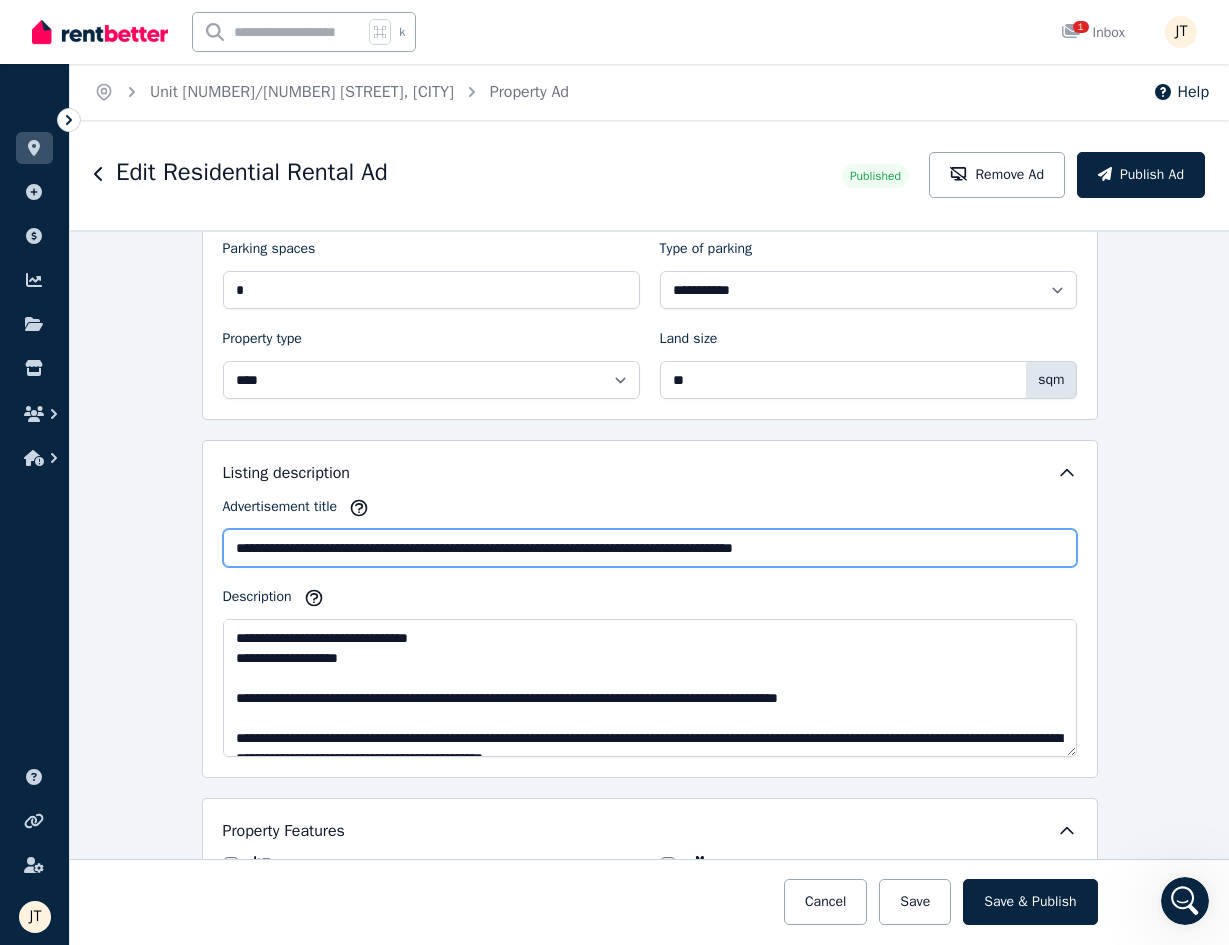 drag, startPoint x: 650, startPoint y: 546, endPoint x: 440, endPoint y: 549, distance: 210.02142 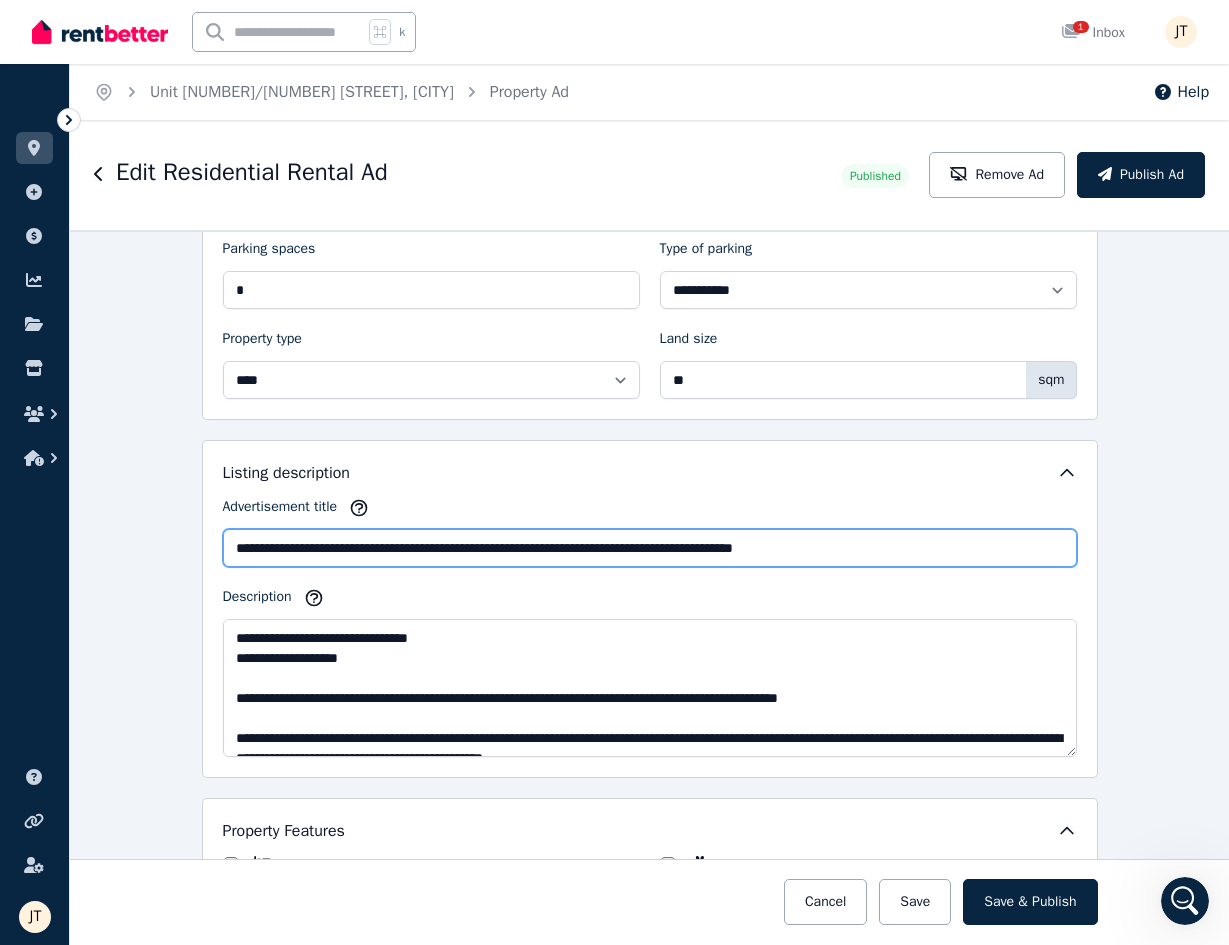 click on "**********" at bounding box center [650, 548] 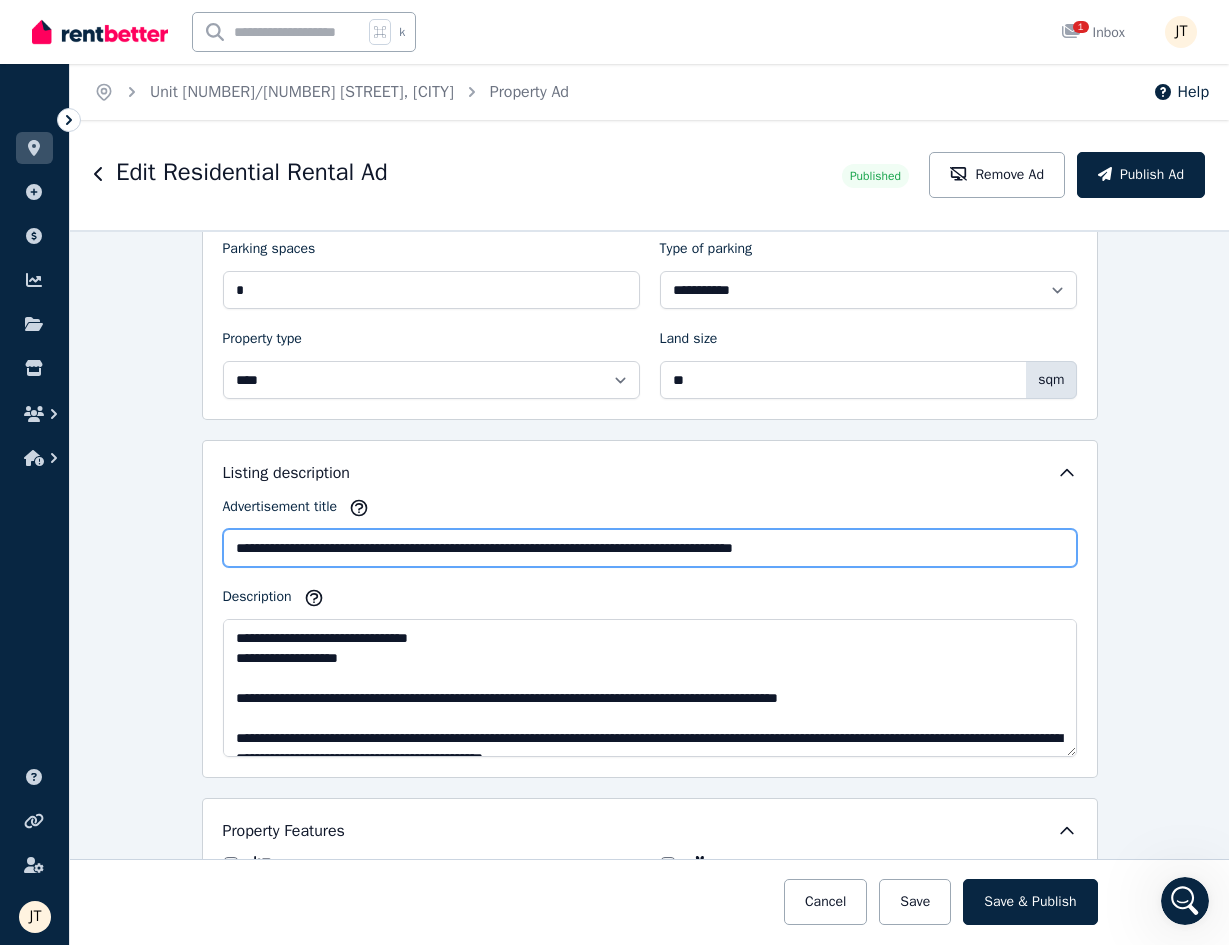 click on "**********" at bounding box center [650, 548] 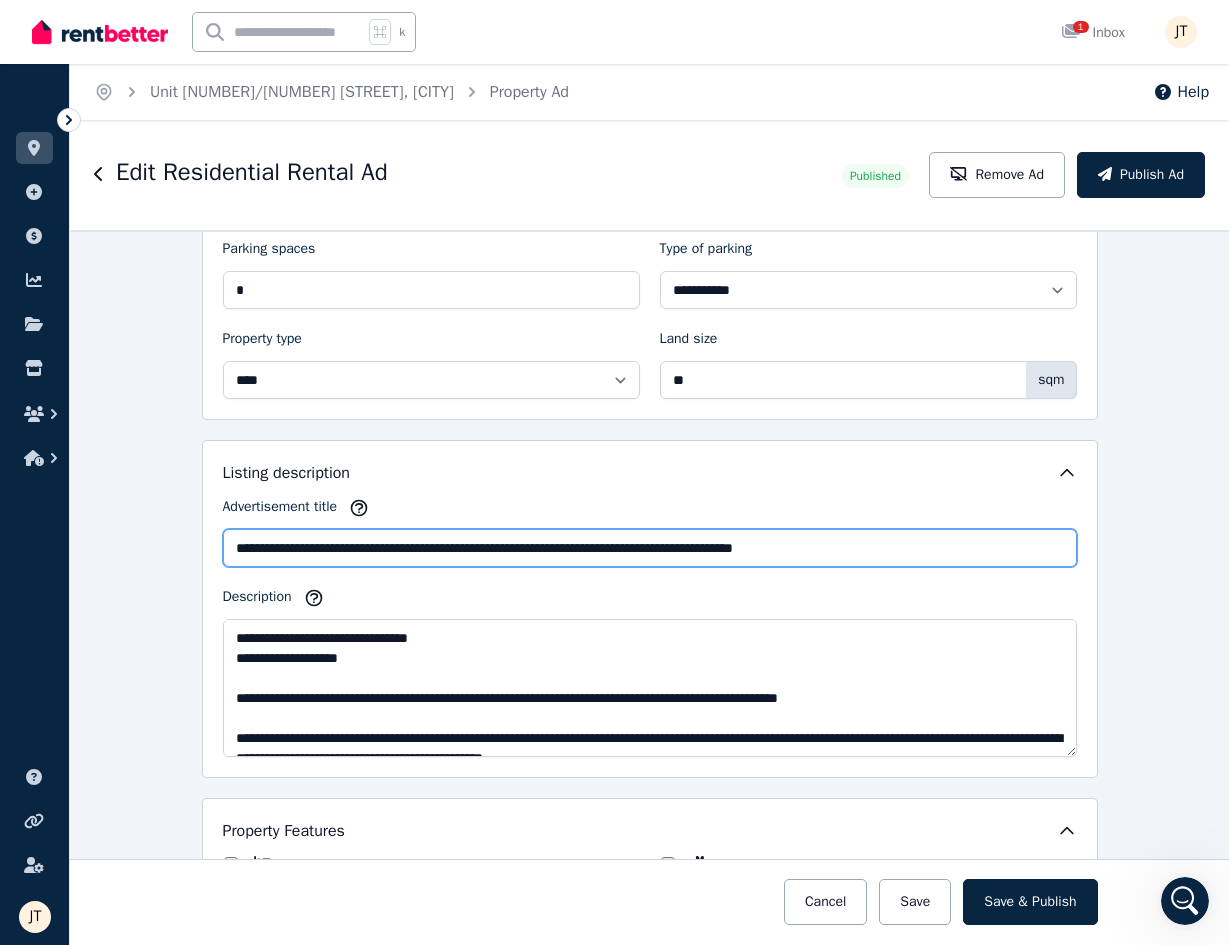 click on "**********" at bounding box center (650, 548) 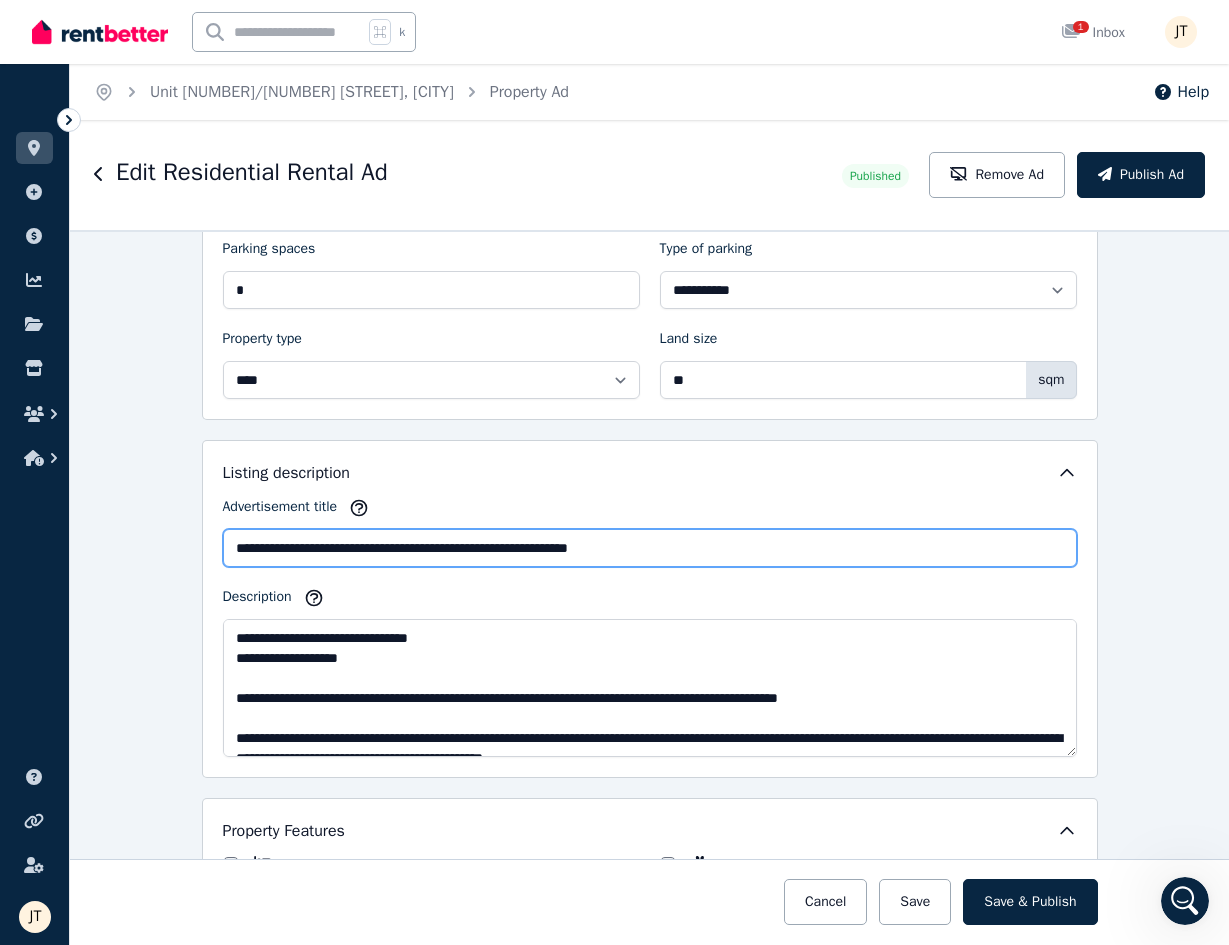 click on "**********" at bounding box center [650, 548] 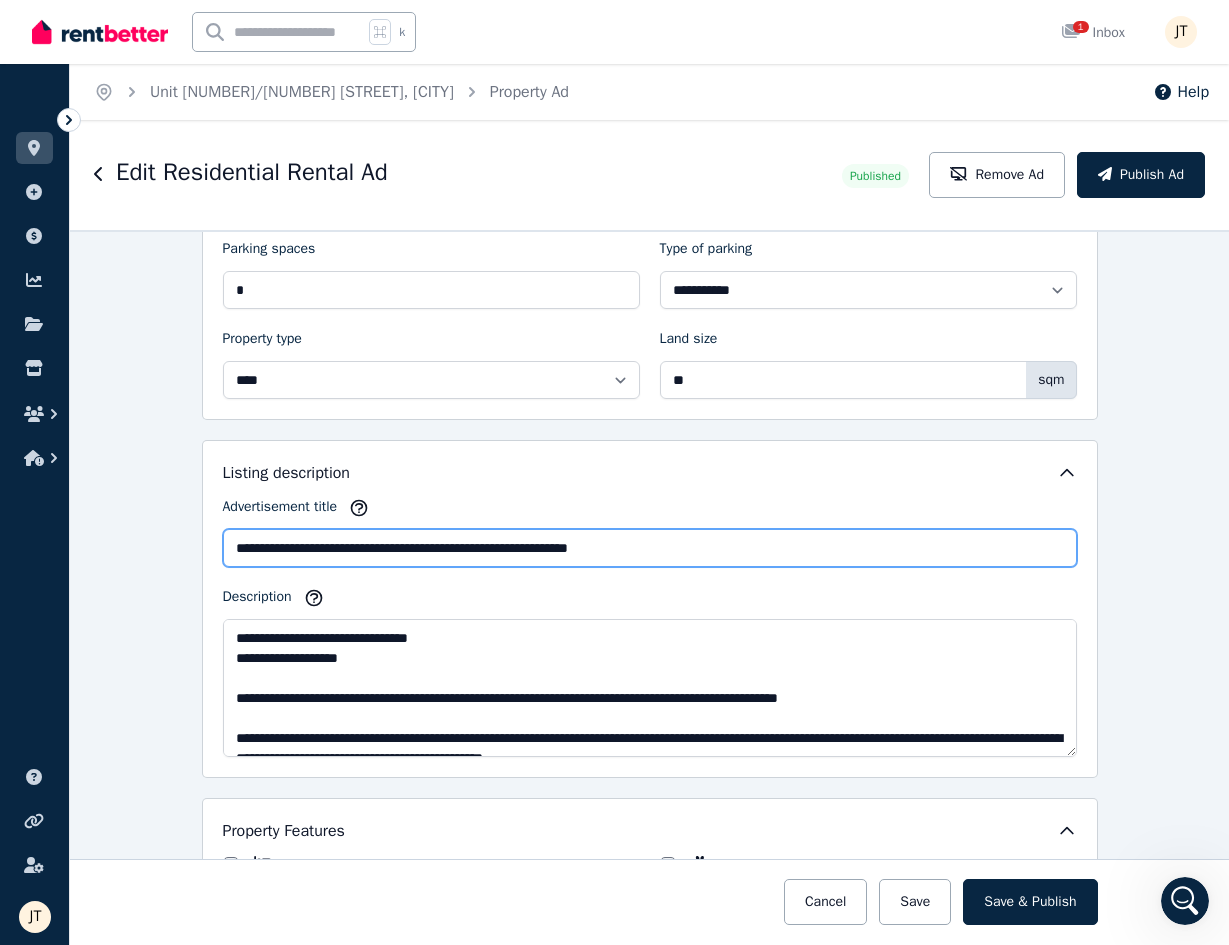 paste on "**********" 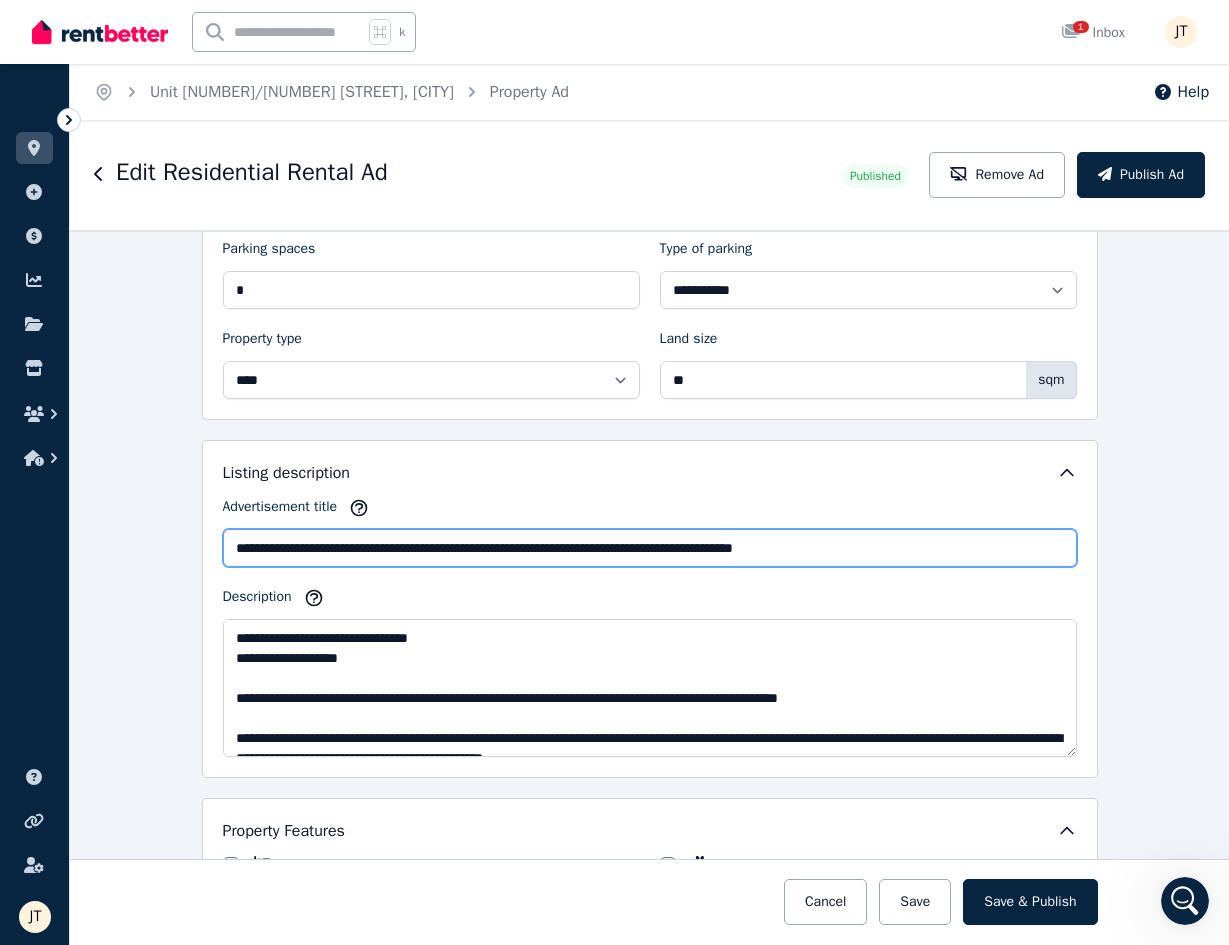 click on "**********" at bounding box center (650, 548) 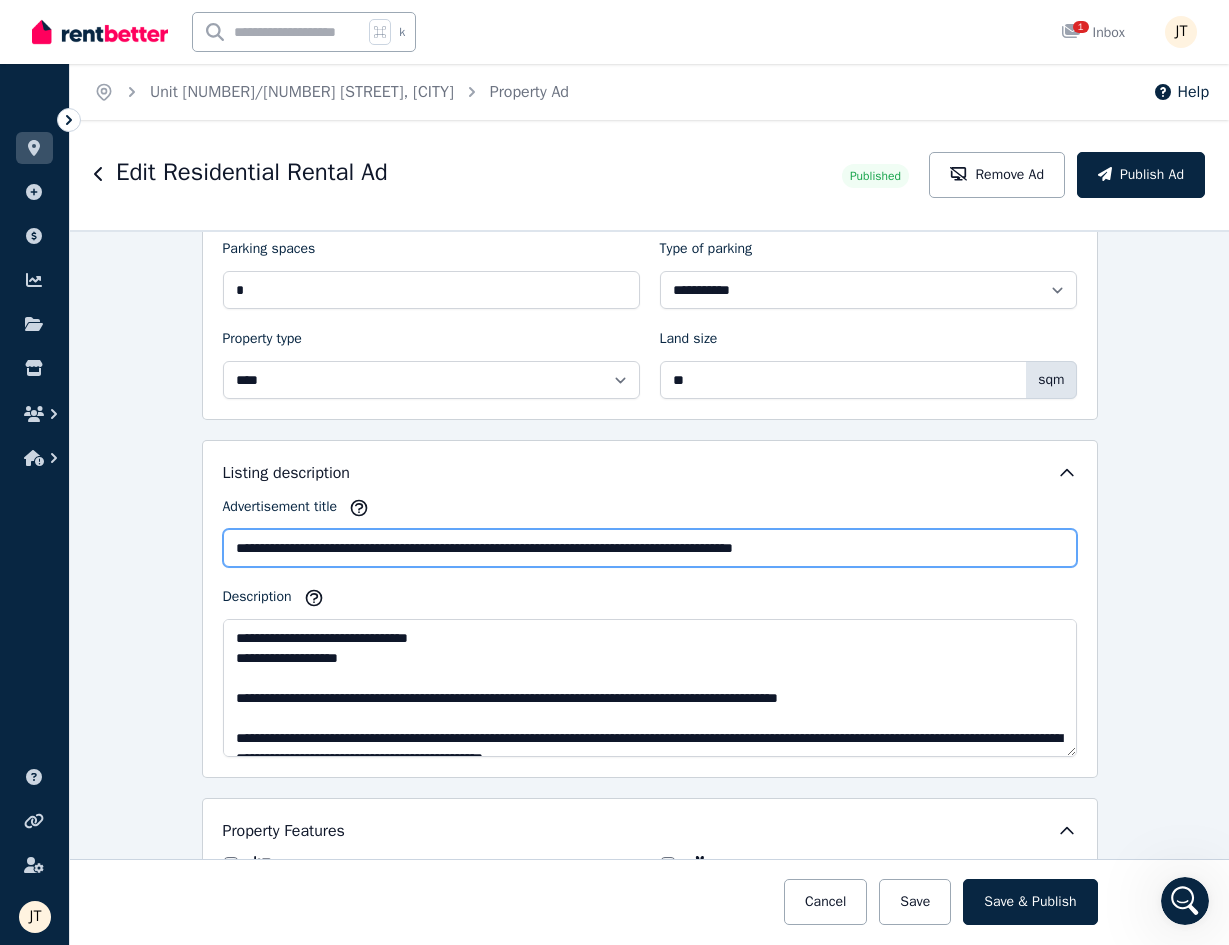 click on "**********" at bounding box center (614, 472) 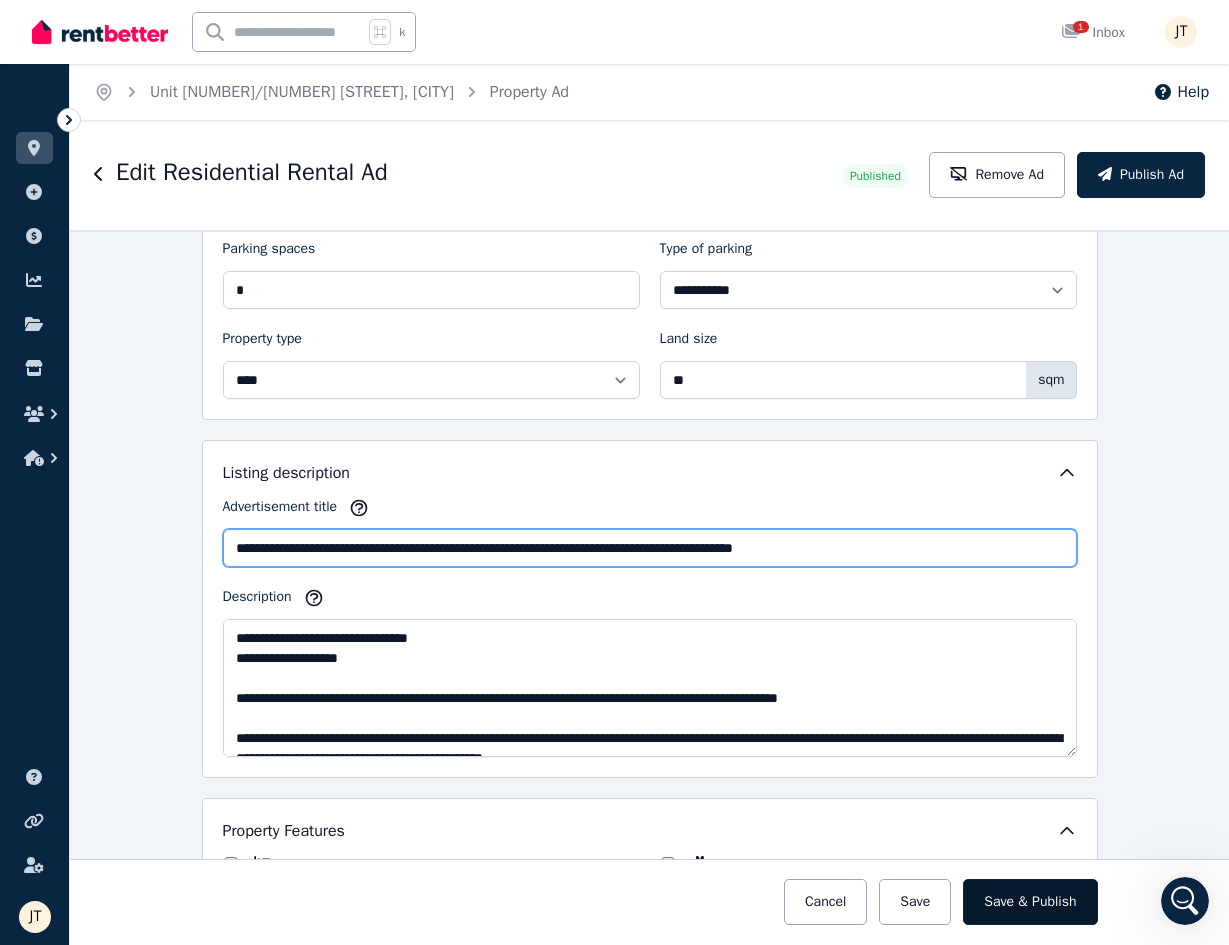 type on "**********" 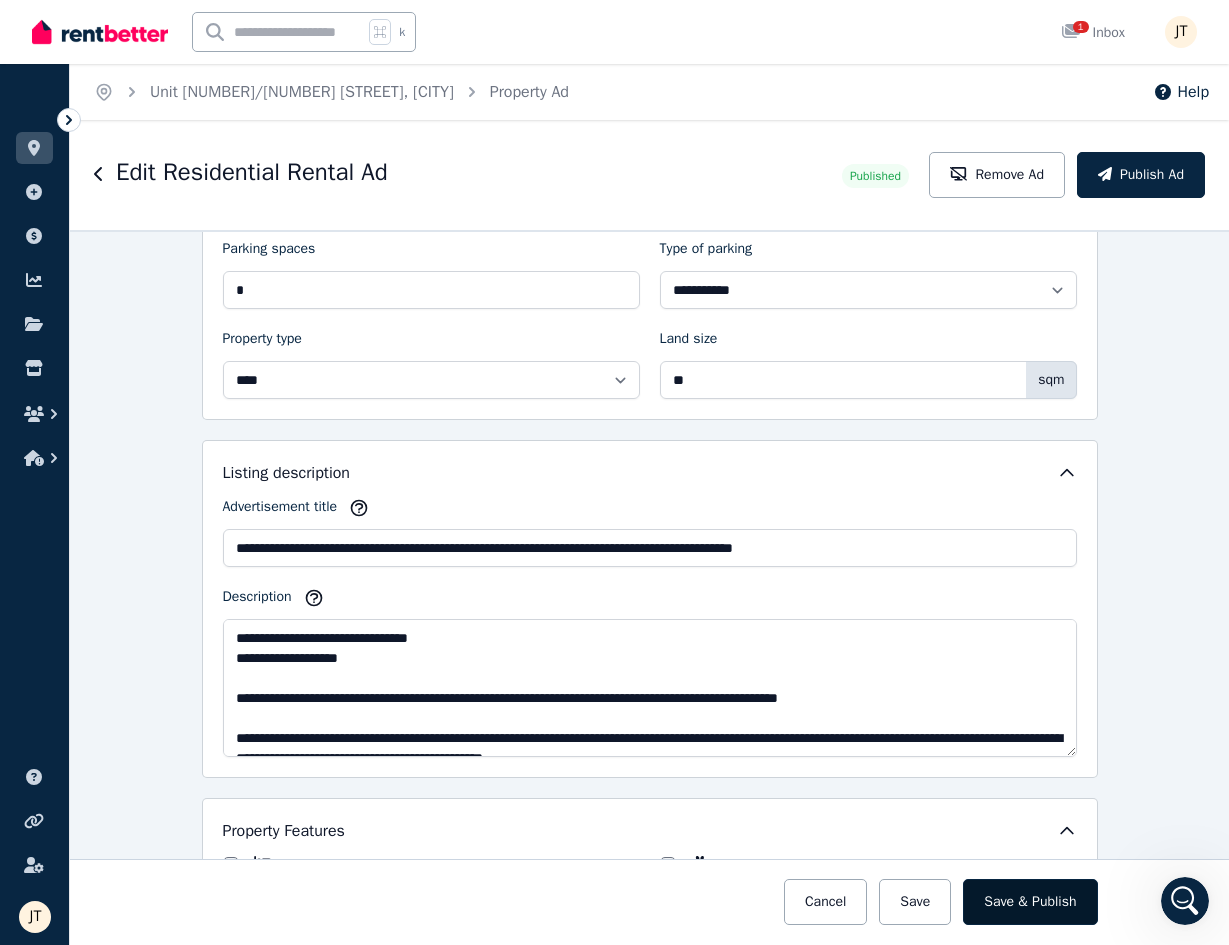click on "Save & Publish" at bounding box center [1030, 902] 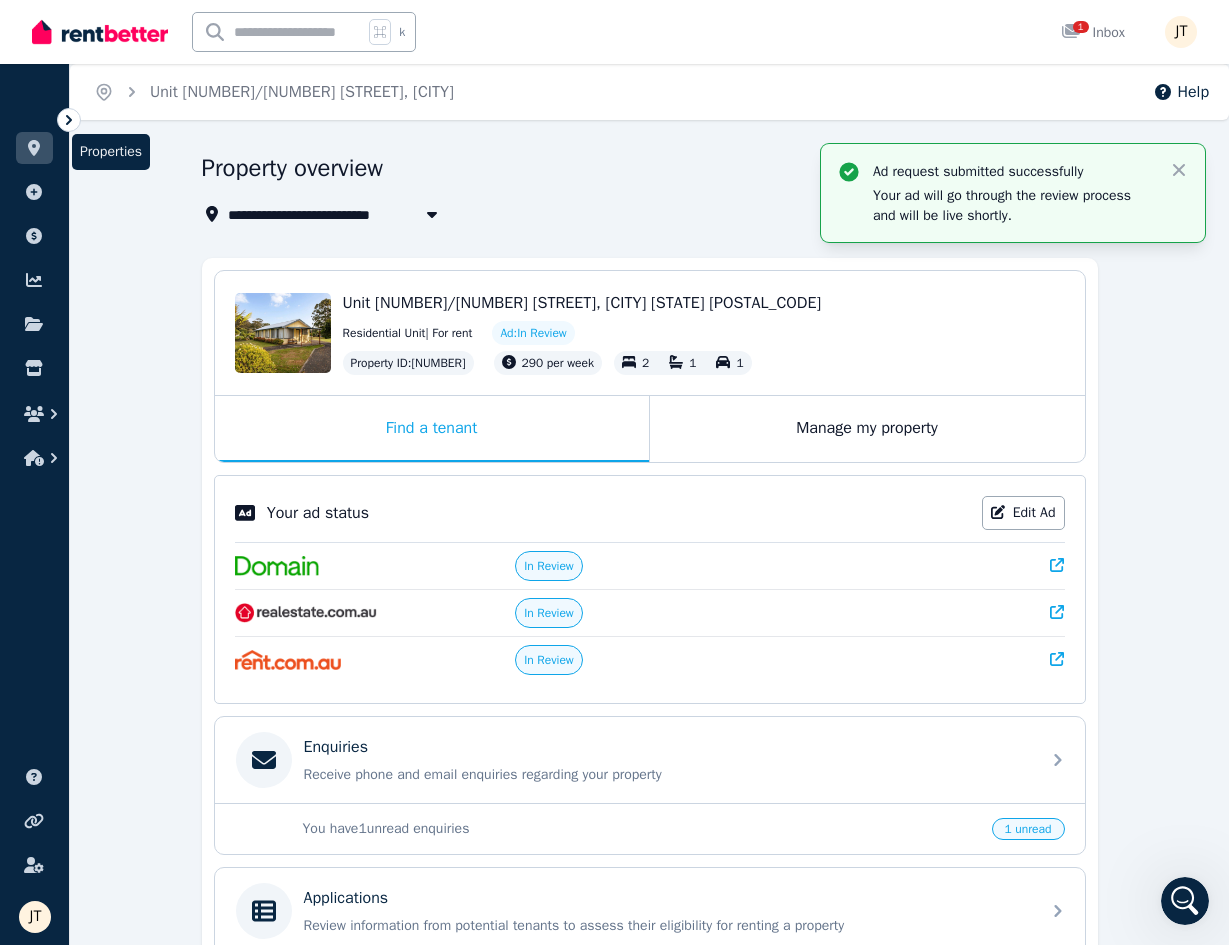 click 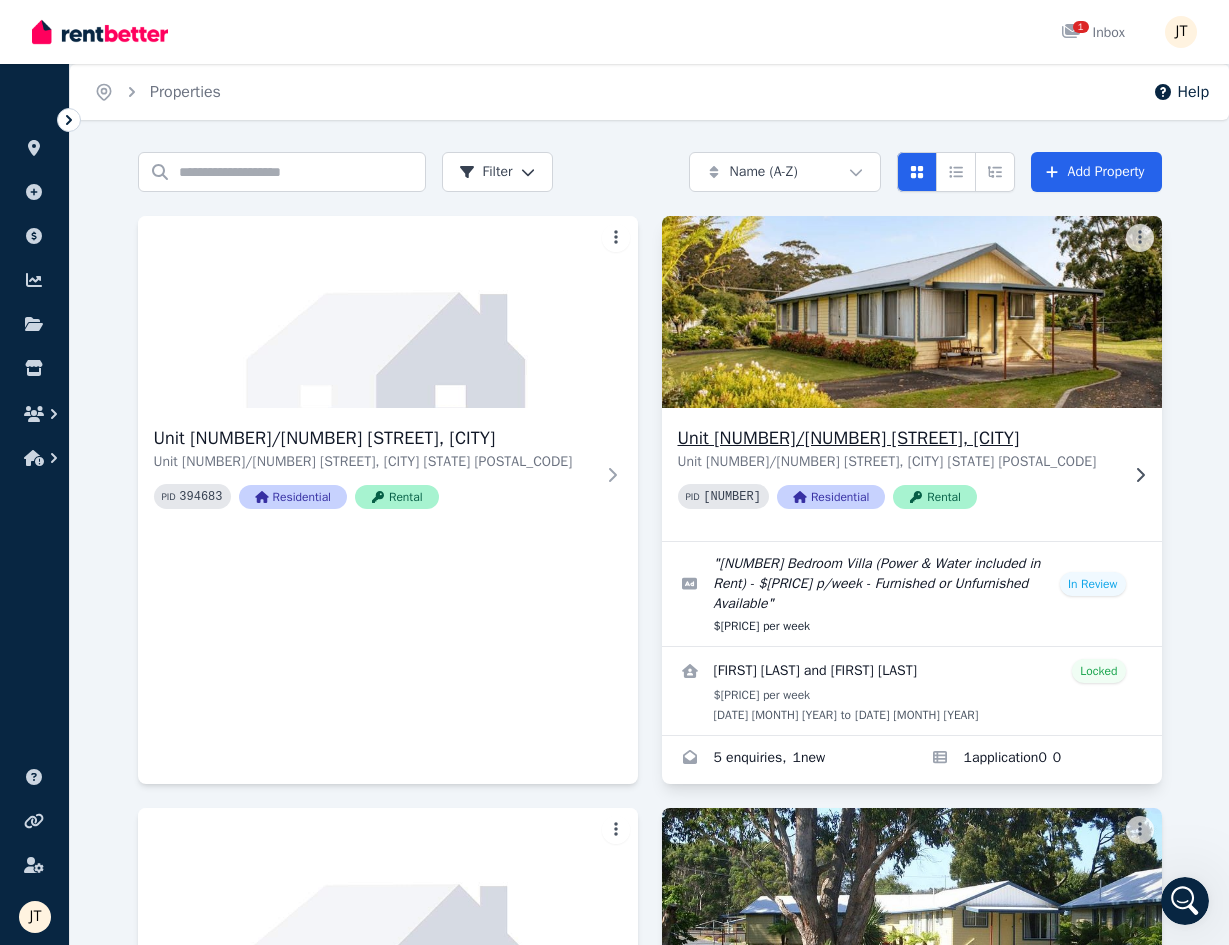 click on "Unit 5/21 Andrew St, Strahan" at bounding box center [898, 438] 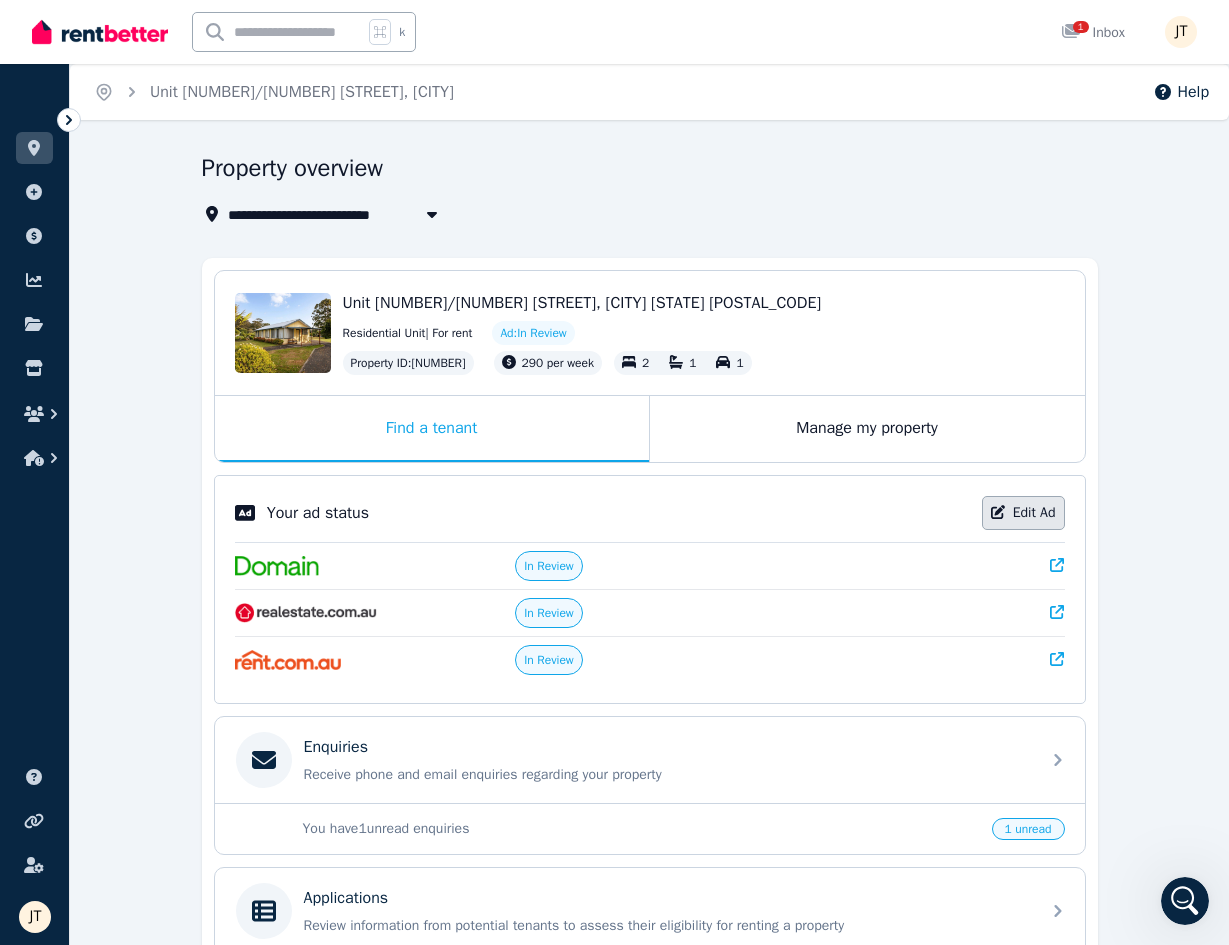 click on "Edit Ad" at bounding box center [1023, 513] 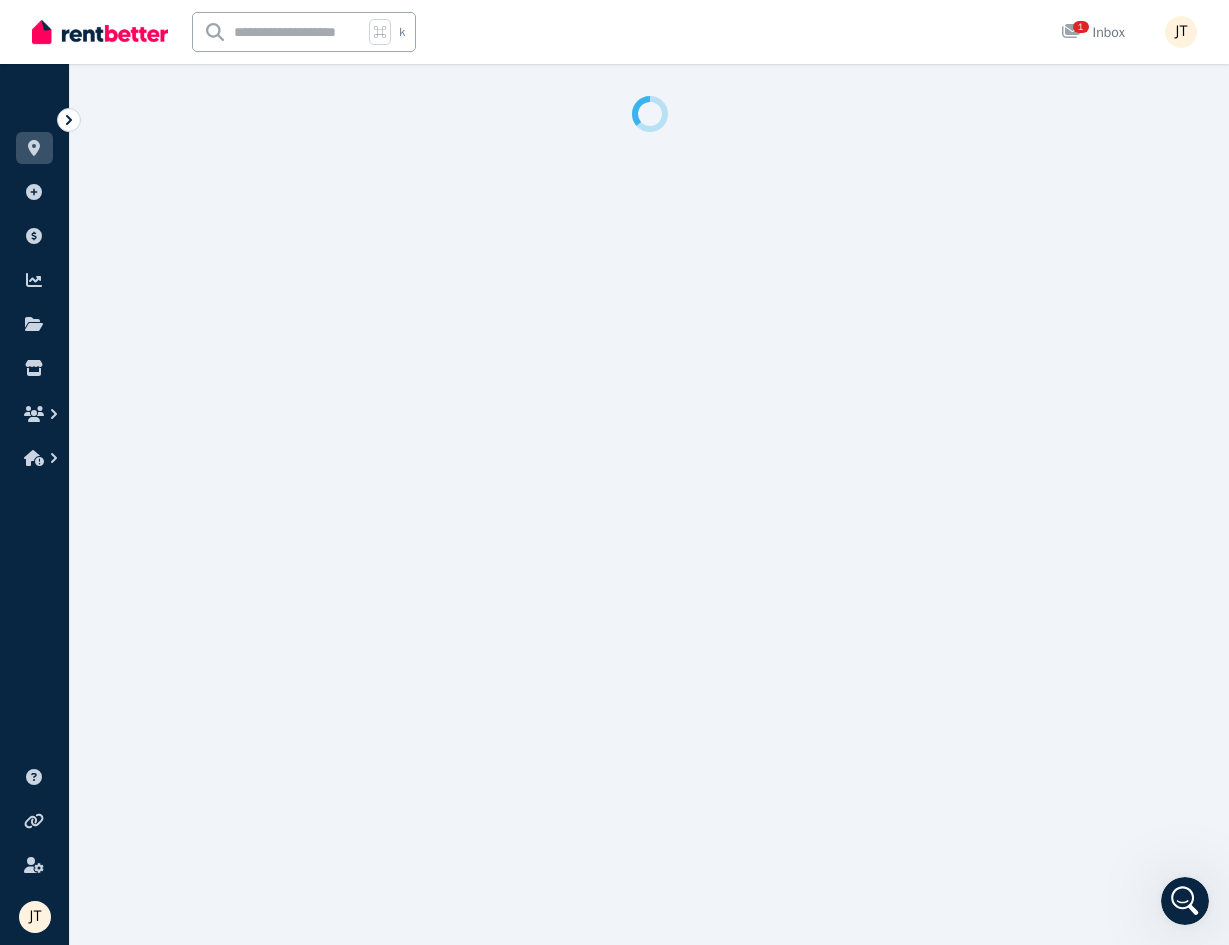 select on "**********" 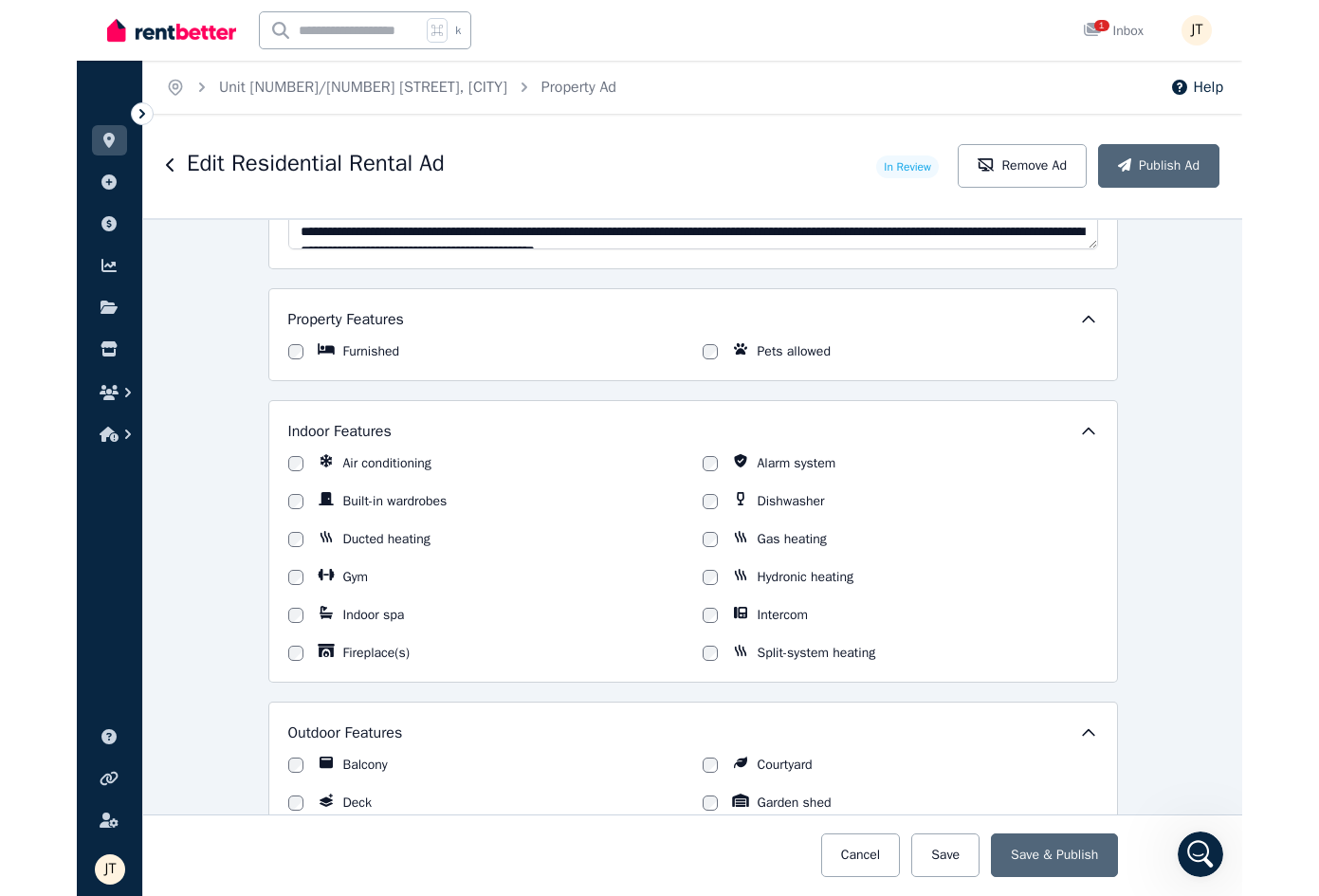 scroll, scrollTop: 1278, scrollLeft: 0, axis: vertical 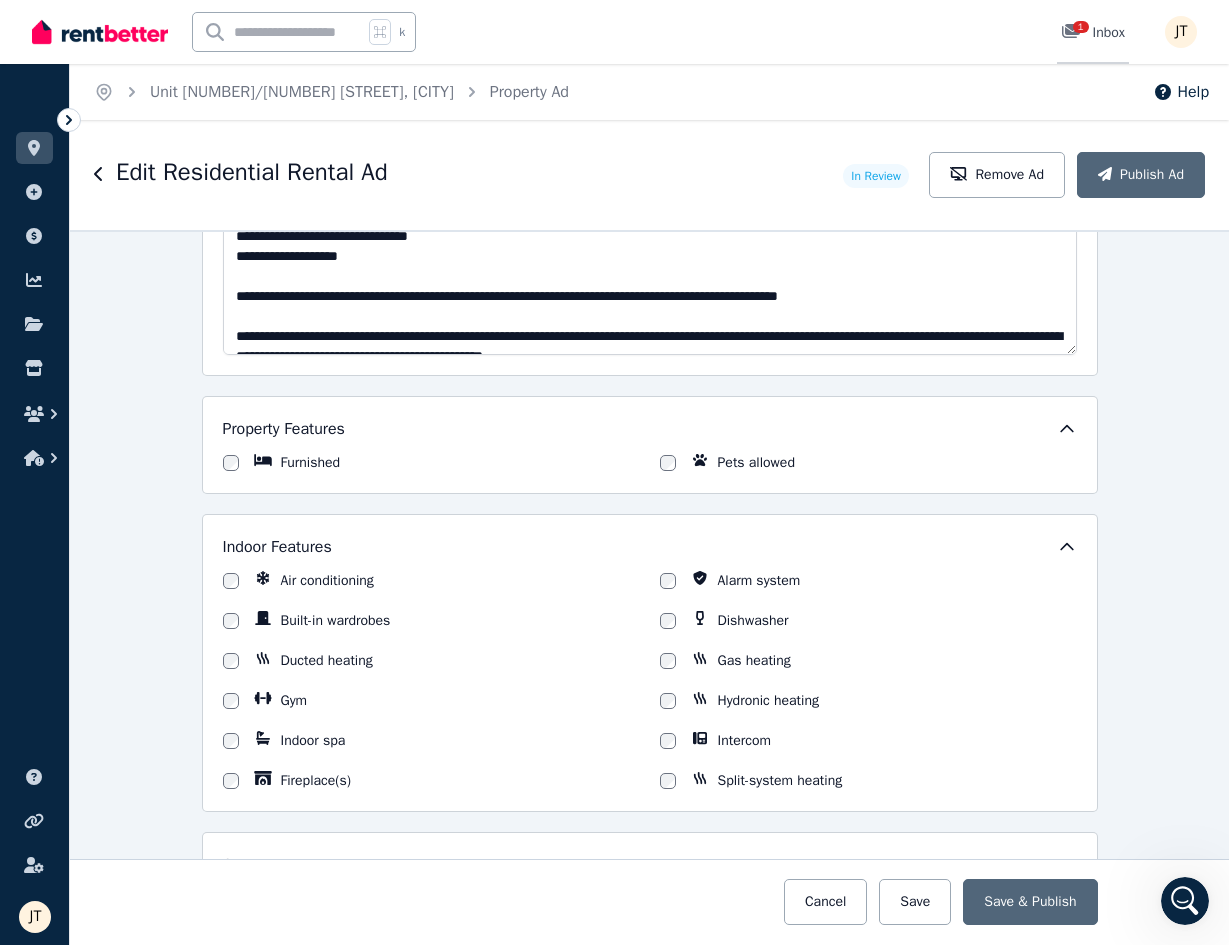 click 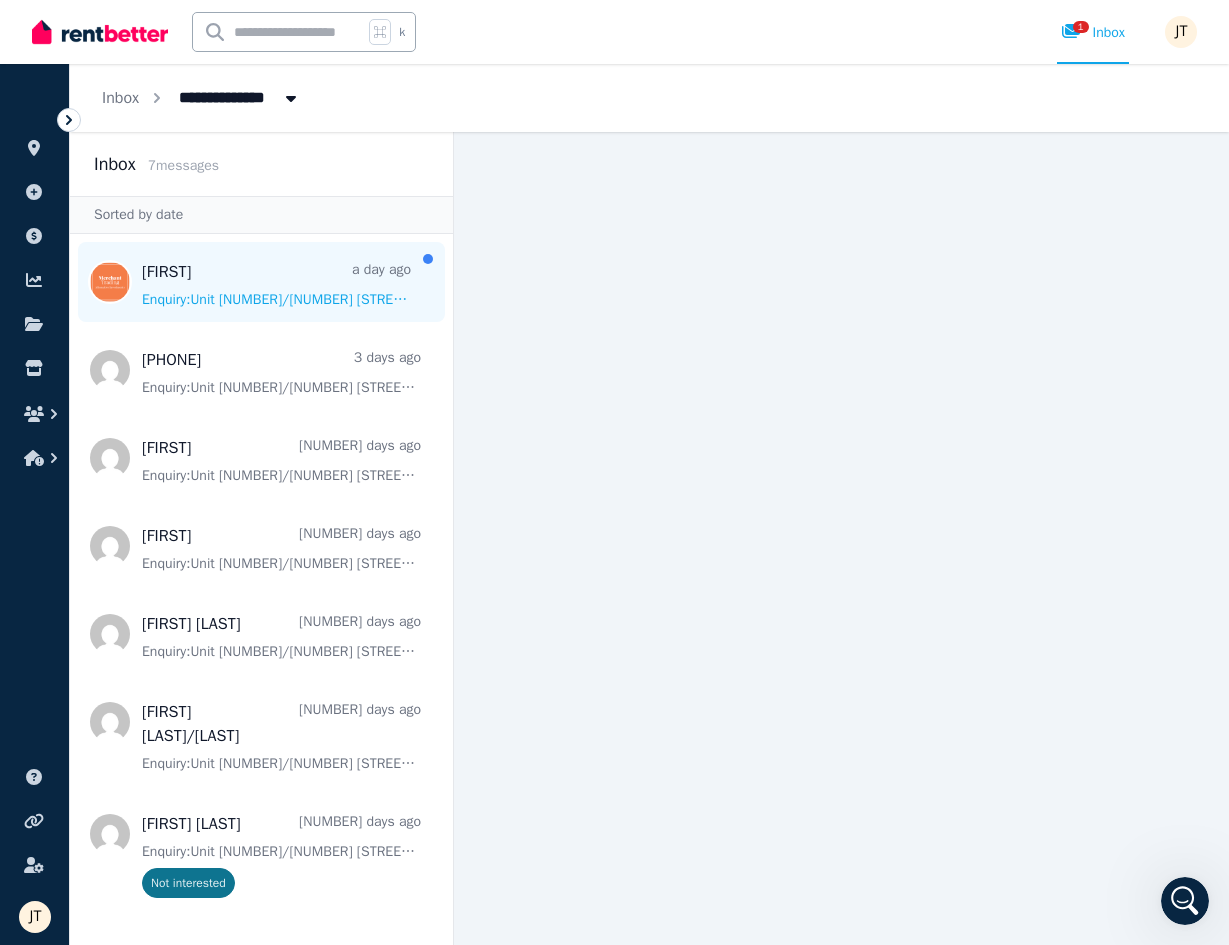 click at bounding box center (261, 282) 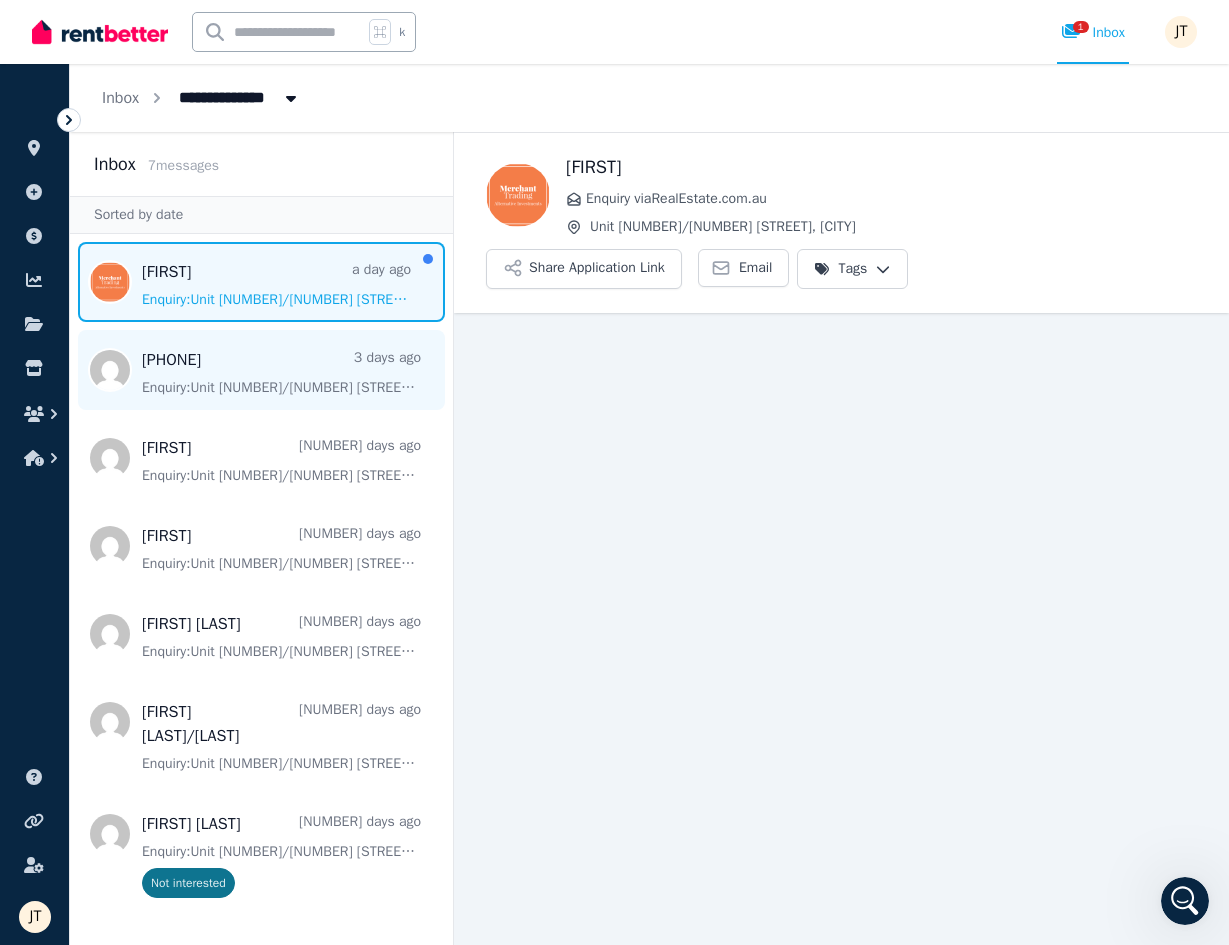 click at bounding box center [261, 370] 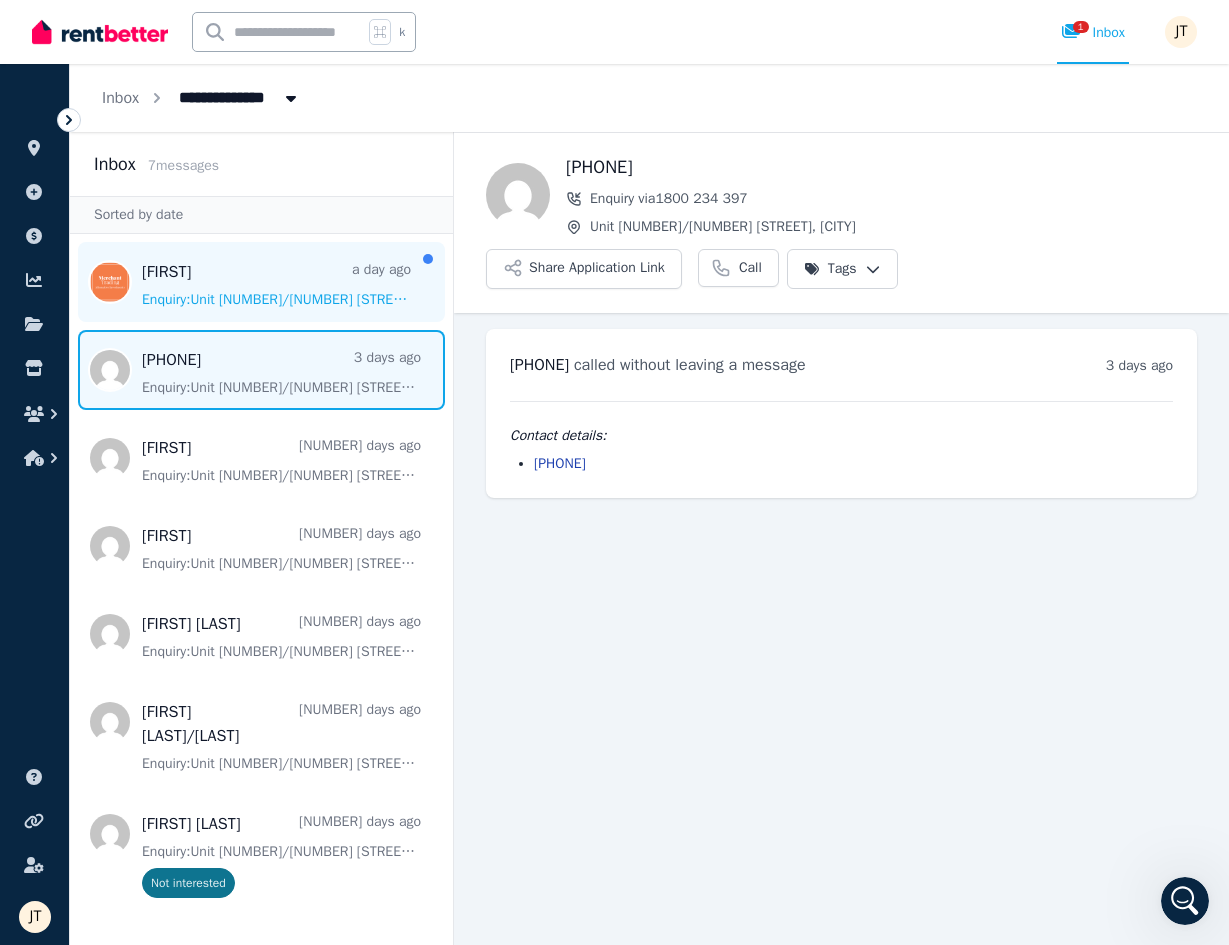 click at bounding box center [261, 282] 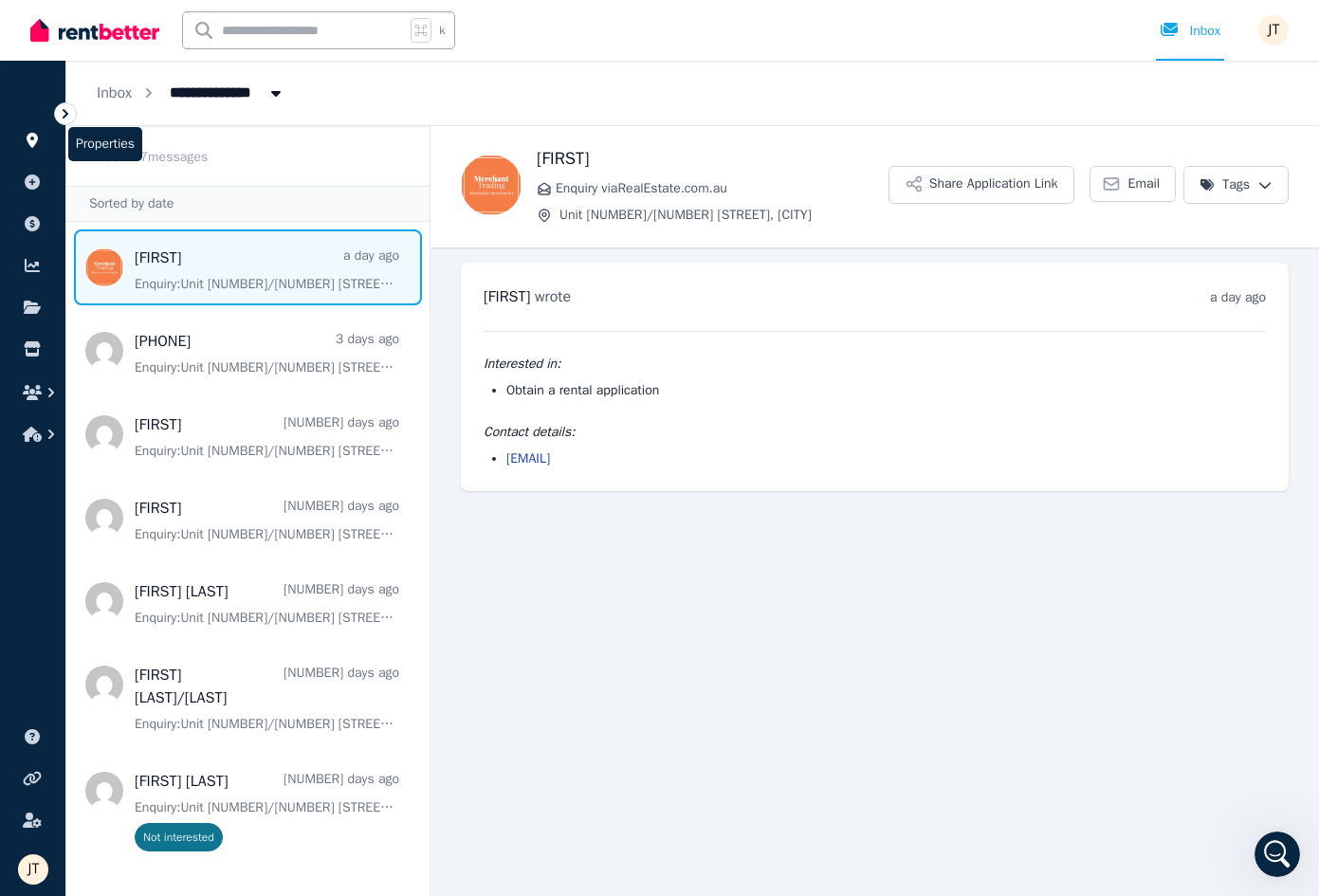 click at bounding box center [32, 140] 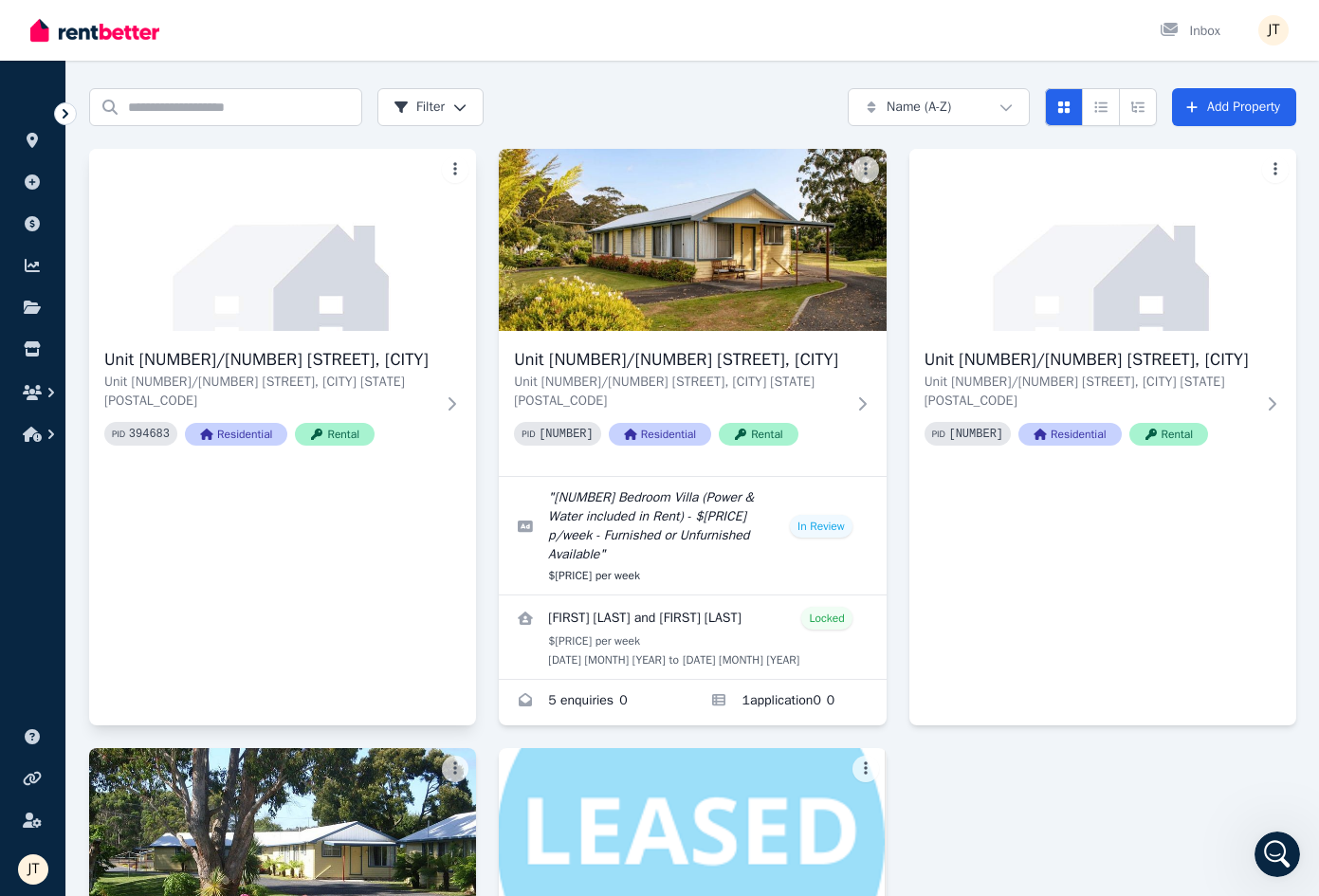 scroll, scrollTop: 61, scrollLeft: 0, axis: vertical 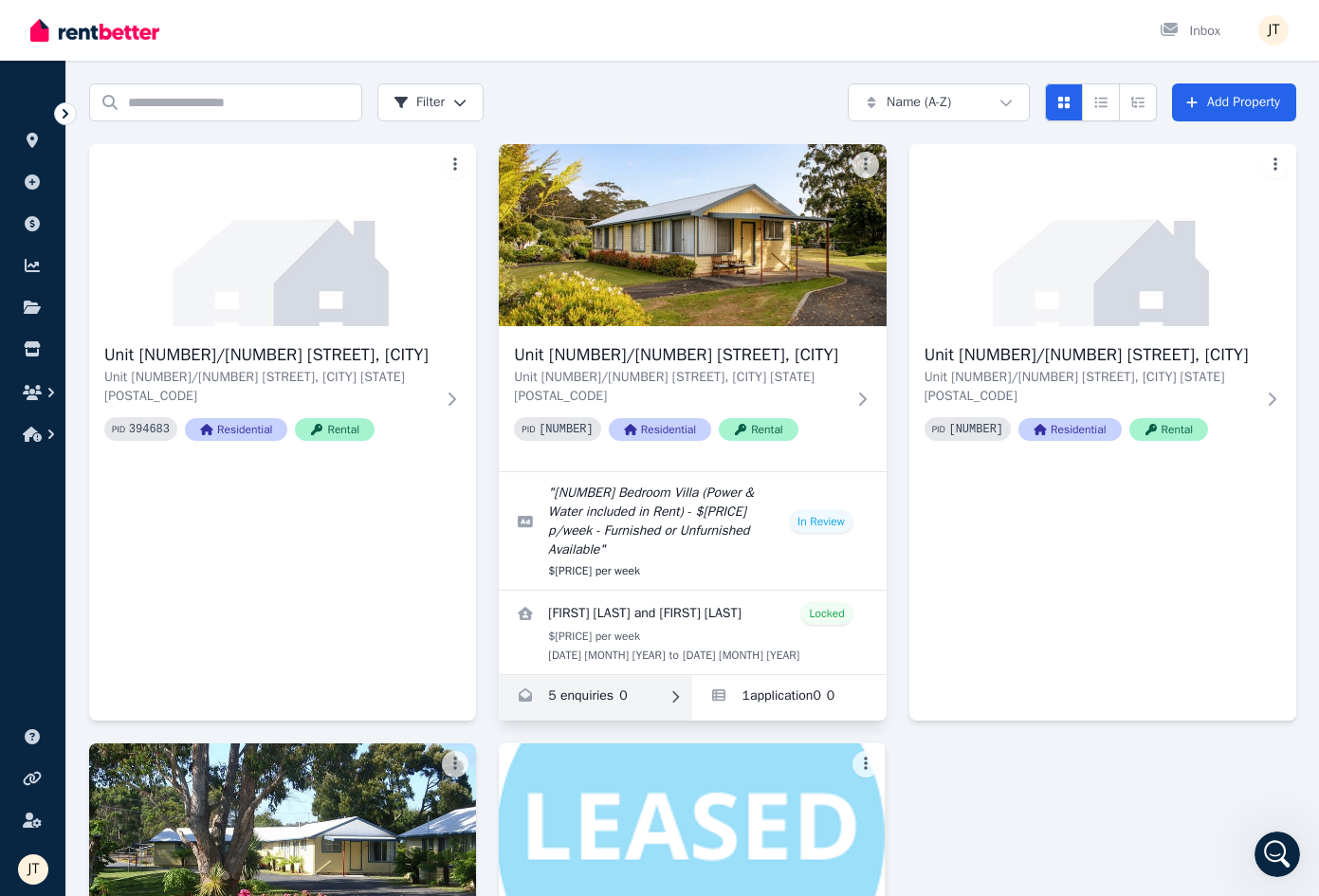 click at bounding box center [595, 698] 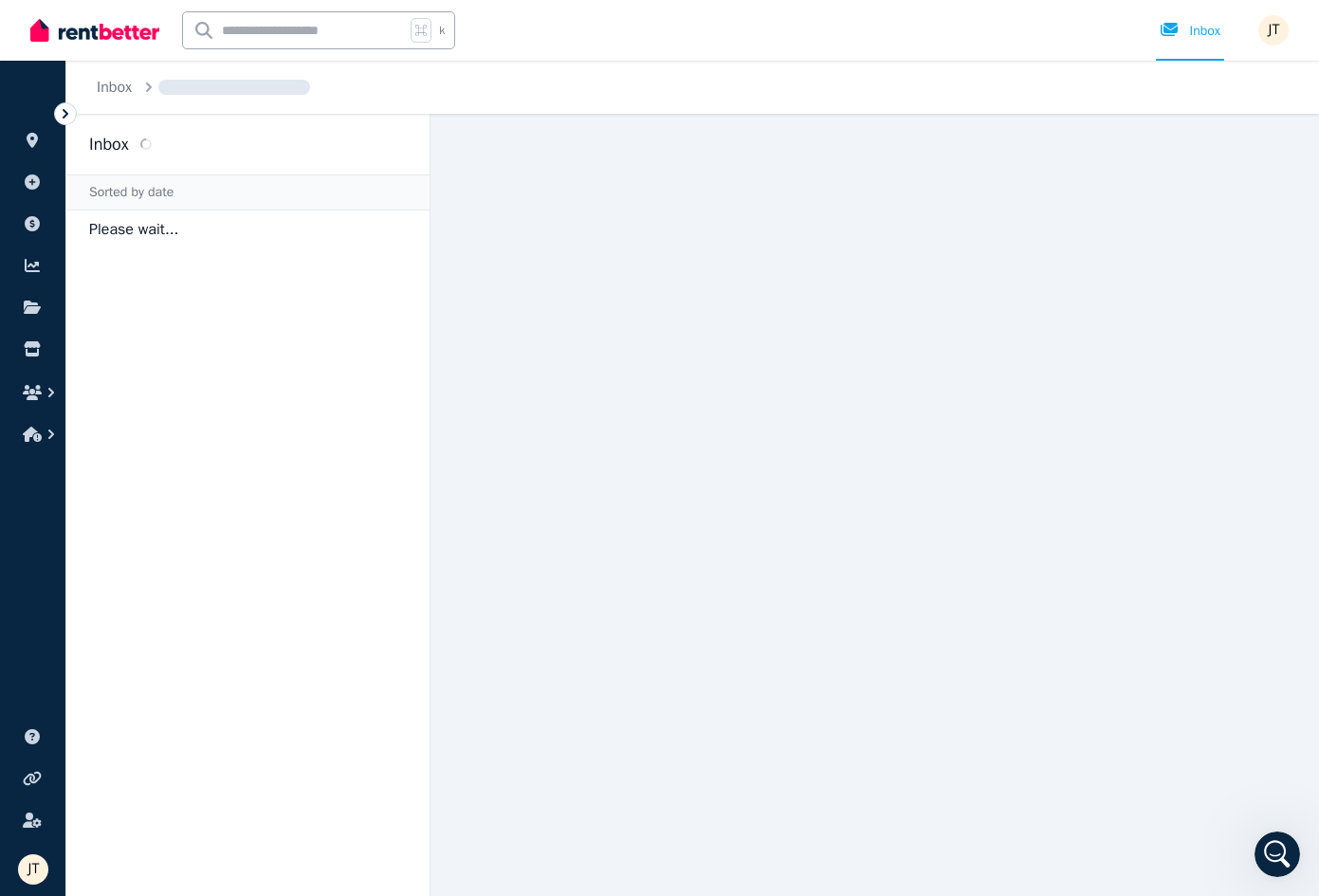scroll, scrollTop: 0, scrollLeft: 0, axis: both 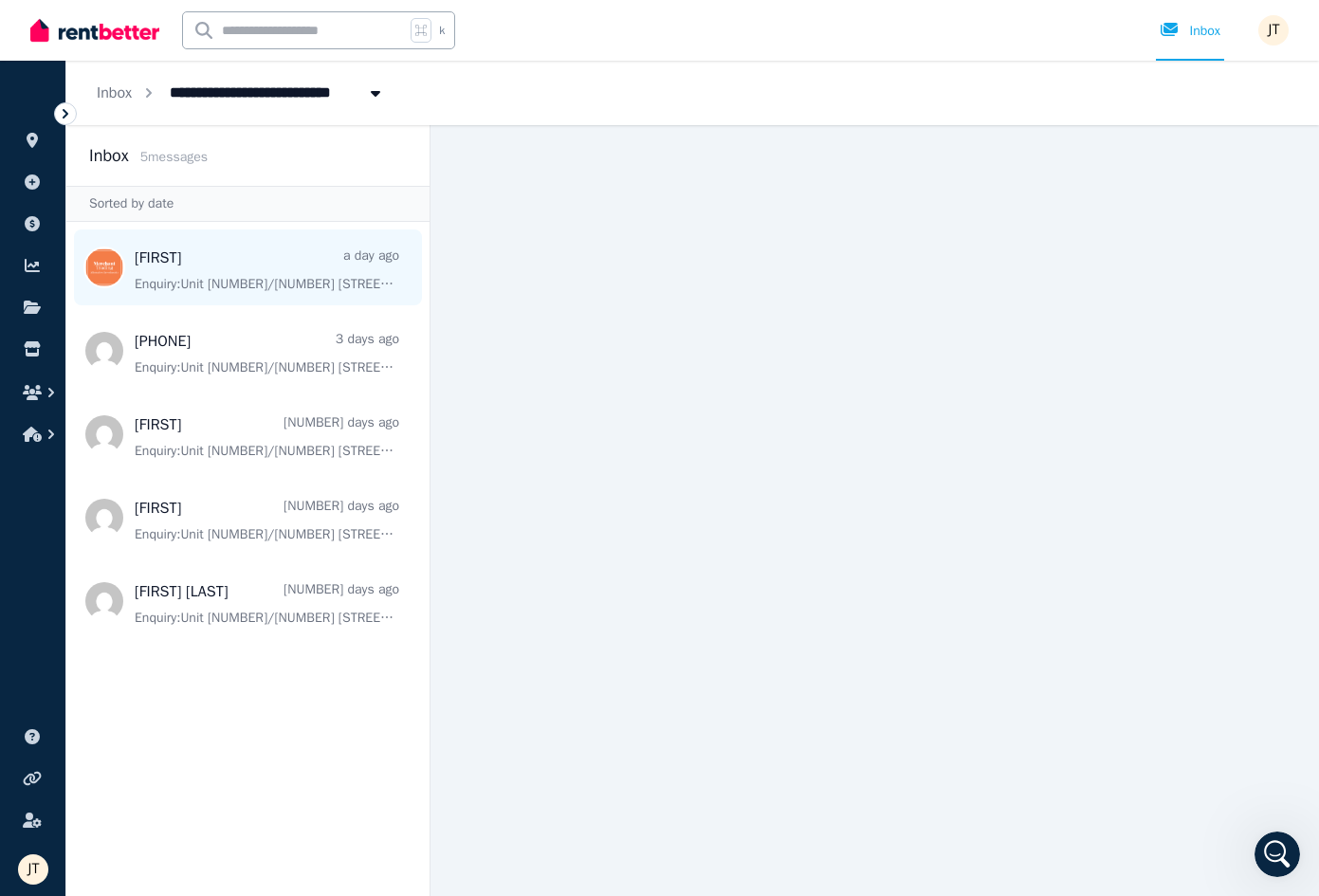 click at bounding box center [247, 267] 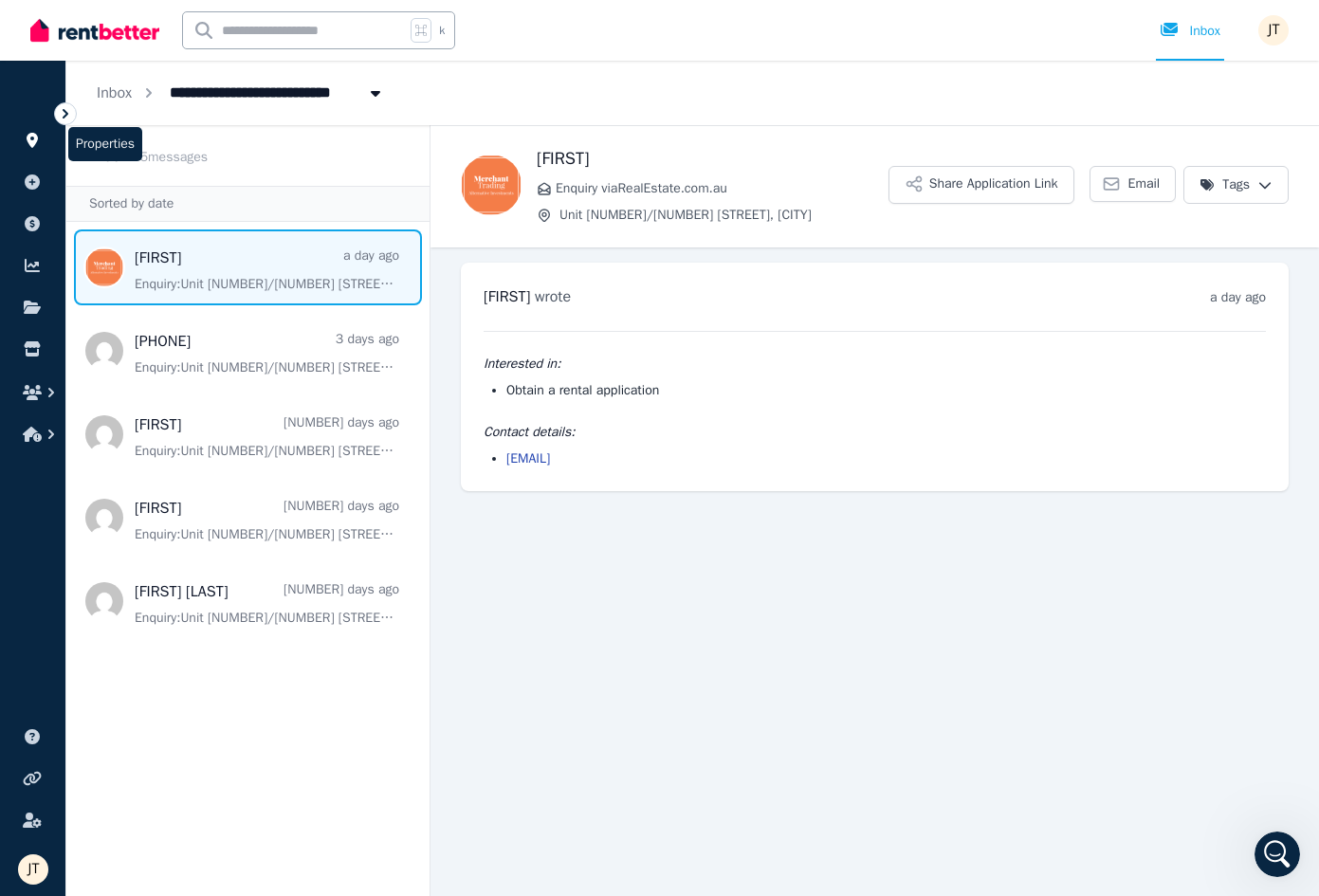 click 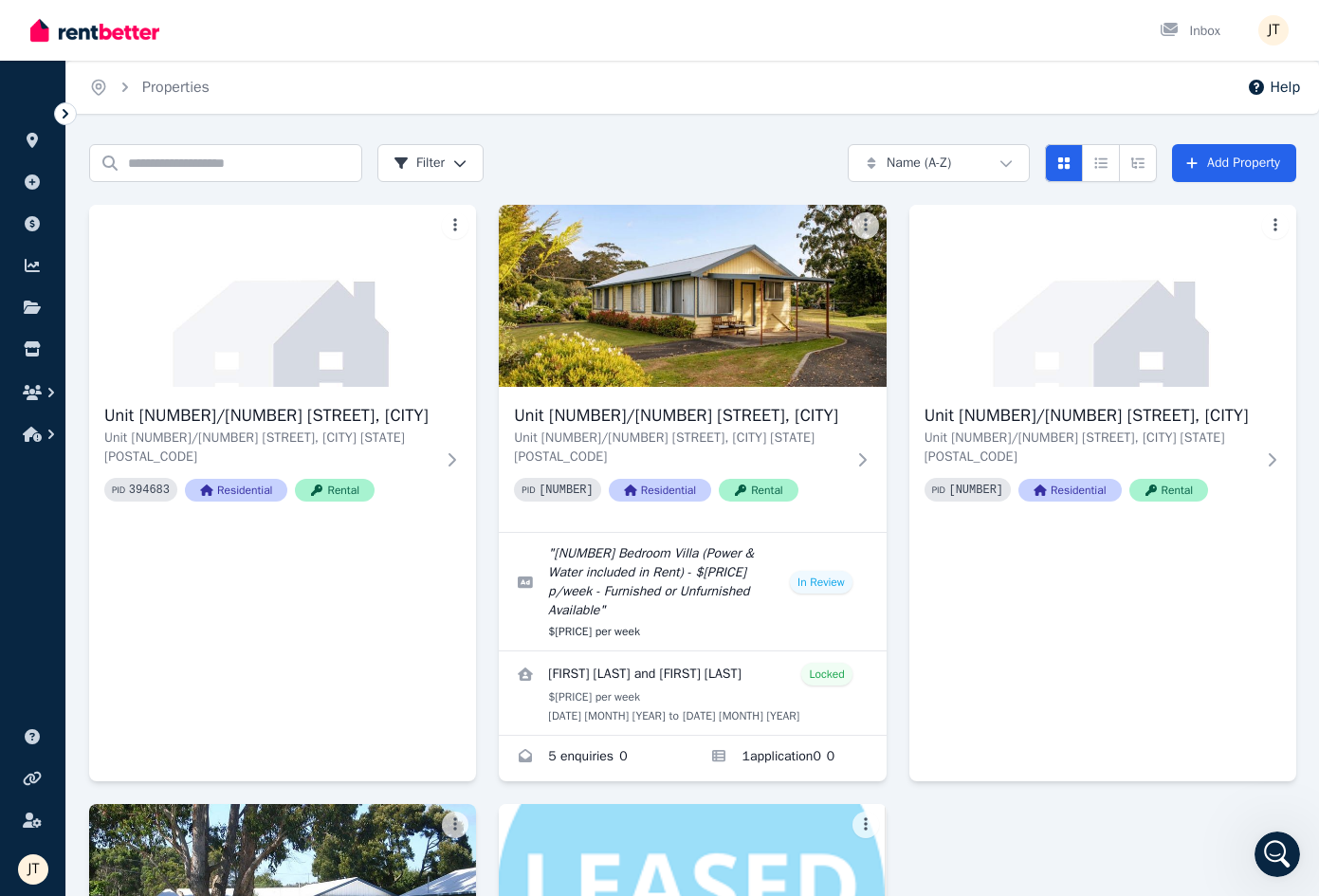 scroll, scrollTop: 0, scrollLeft: 0, axis: both 